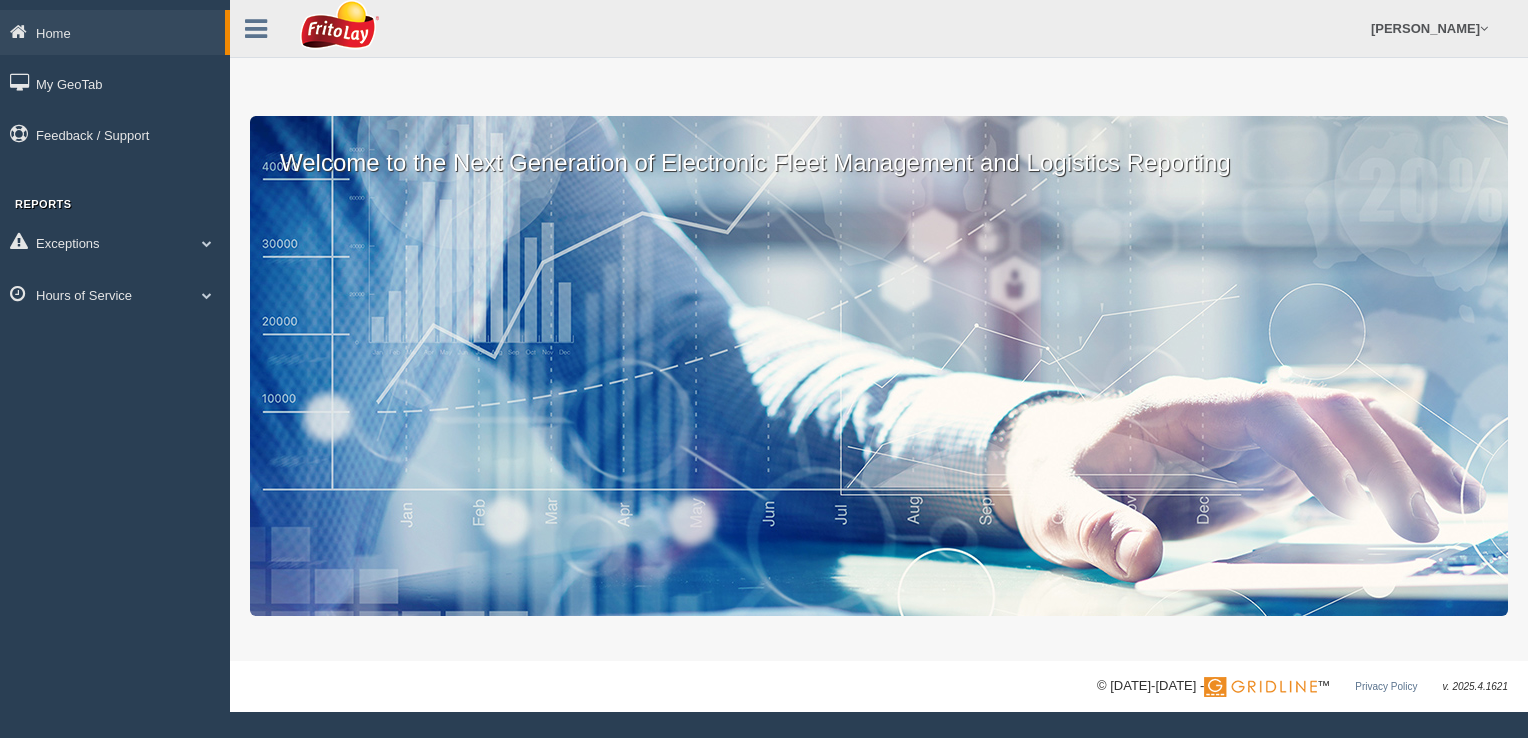 scroll, scrollTop: 0, scrollLeft: 0, axis: both 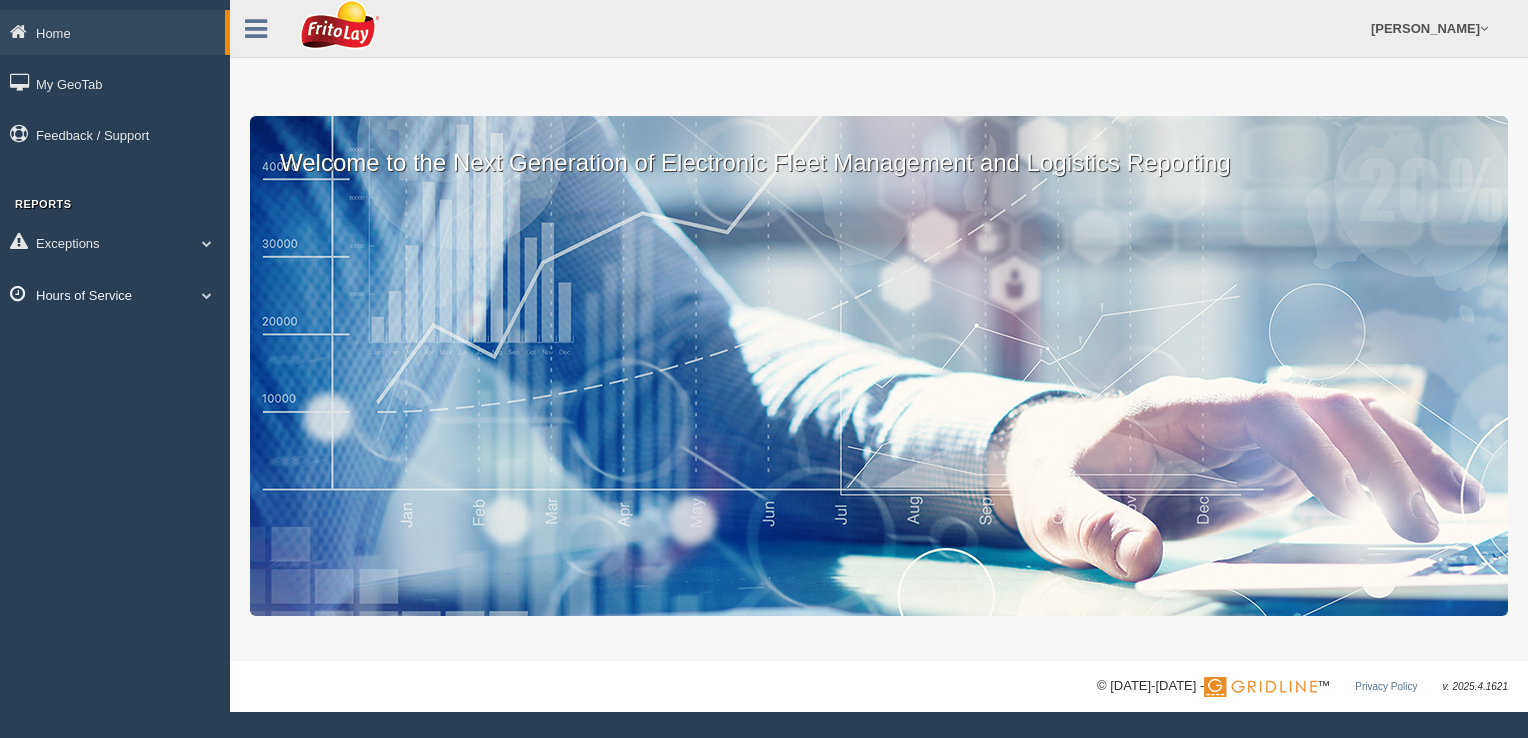 click on "Hours of Service" at bounding box center (115, 294) 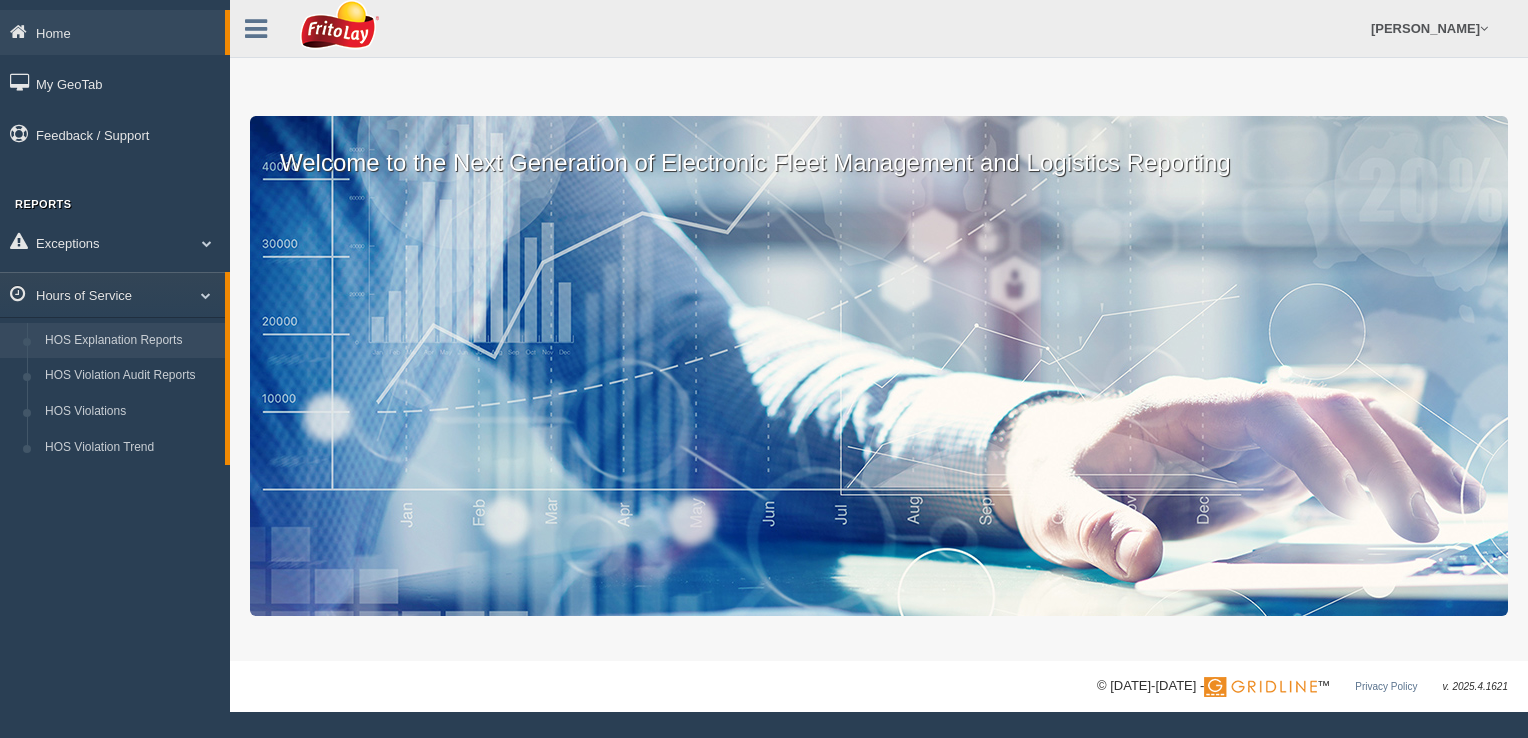 click on "HOS Explanation Reports" at bounding box center (130, 341) 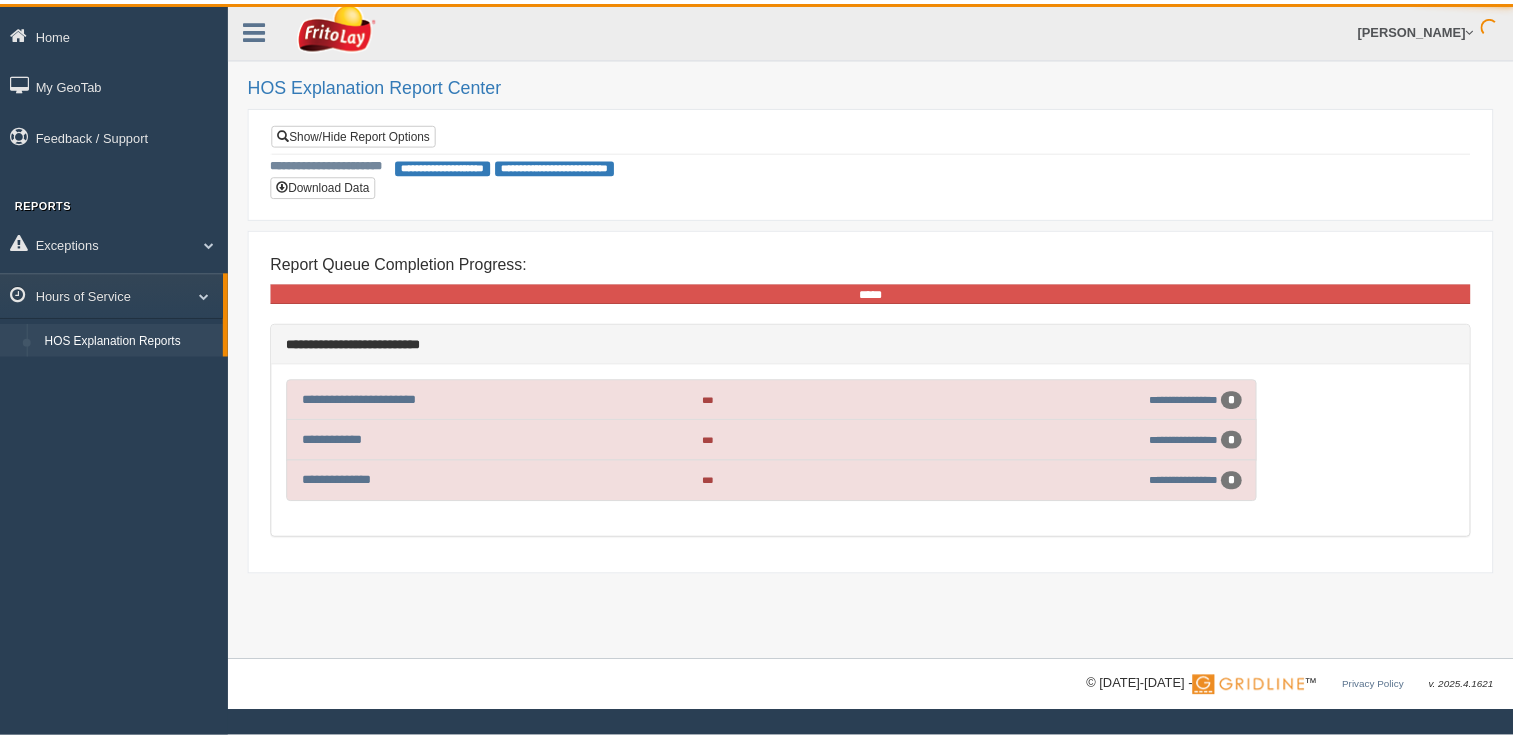 scroll, scrollTop: 0, scrollLeft: 0, axis: both 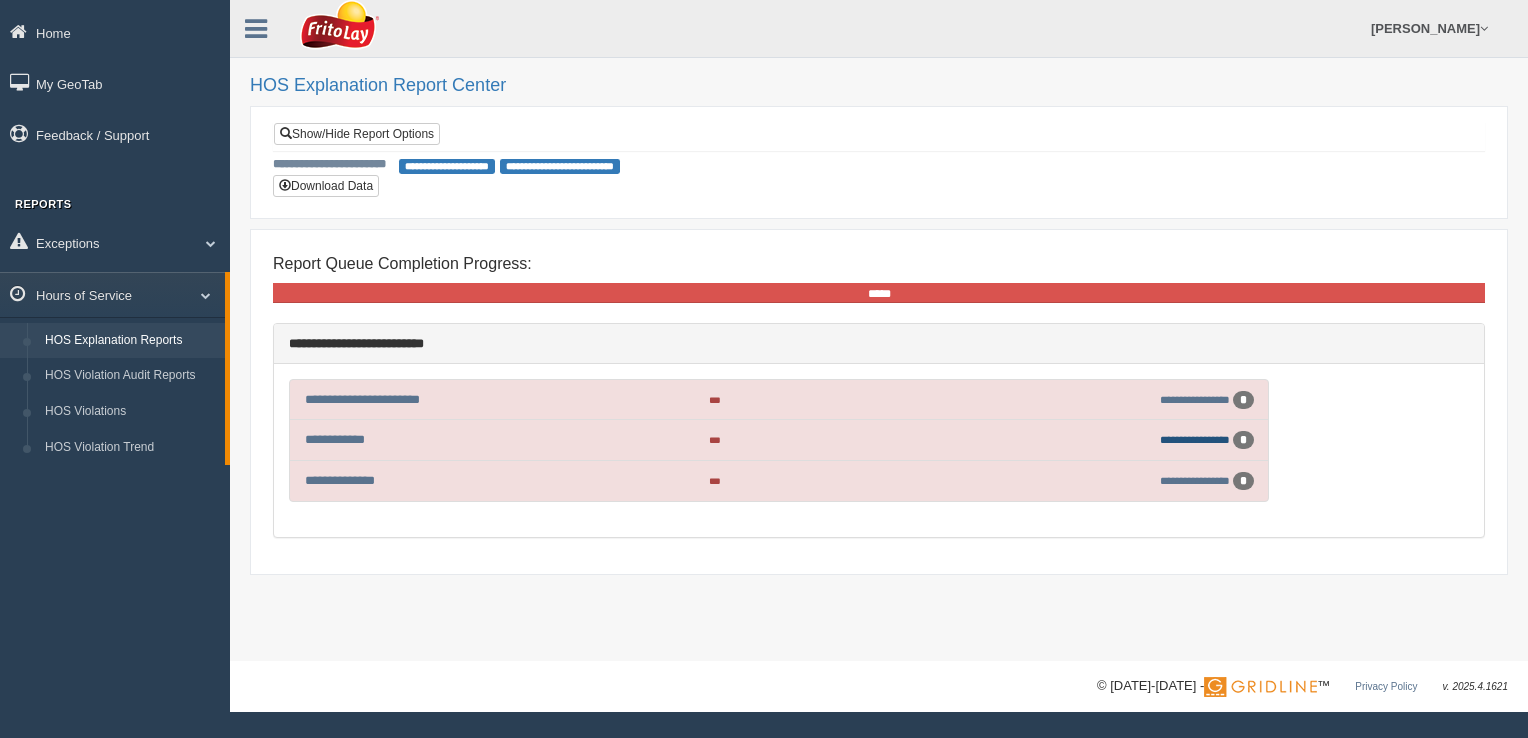 click on "**********" at bounding box center (1195, 439) 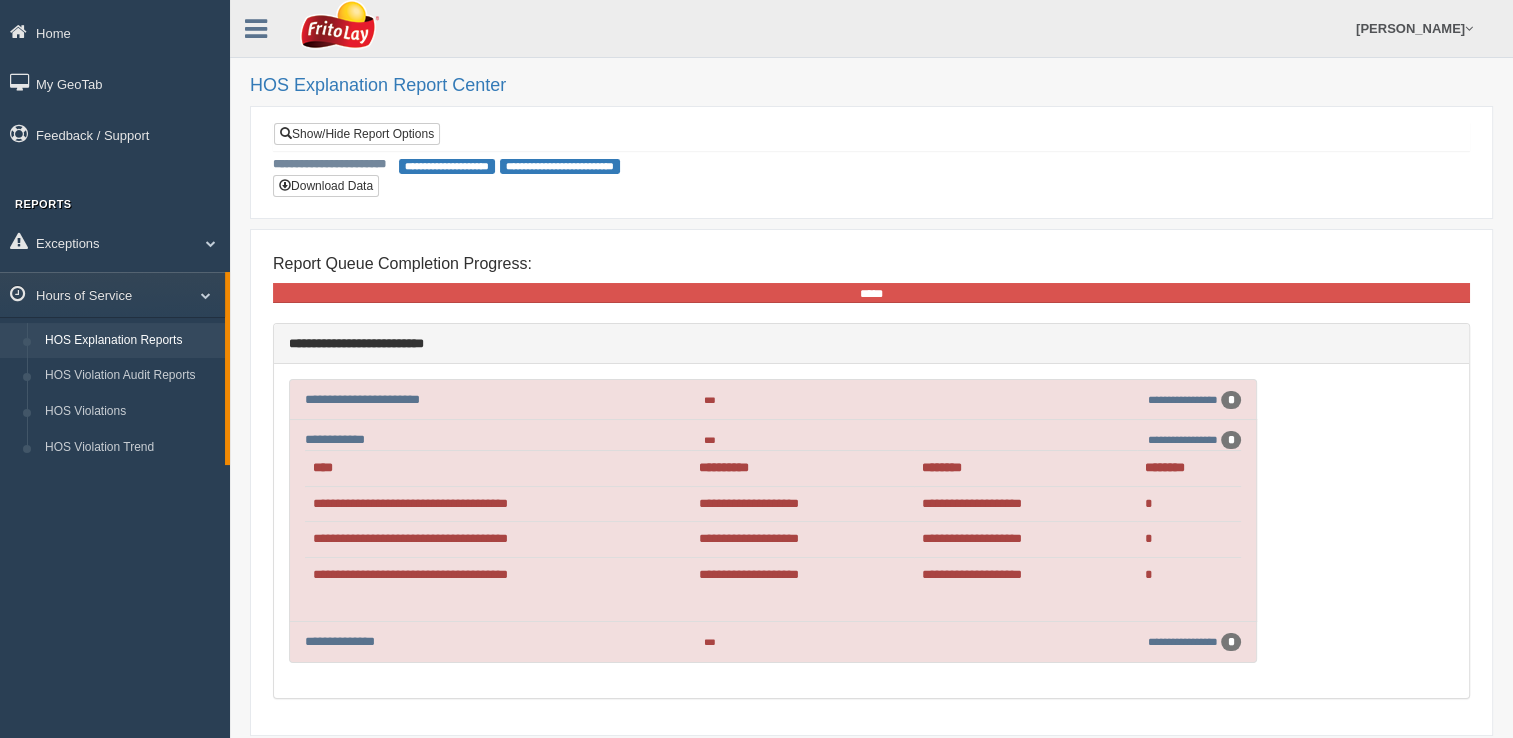 click on "**********" at bounding box center (1025, 539) 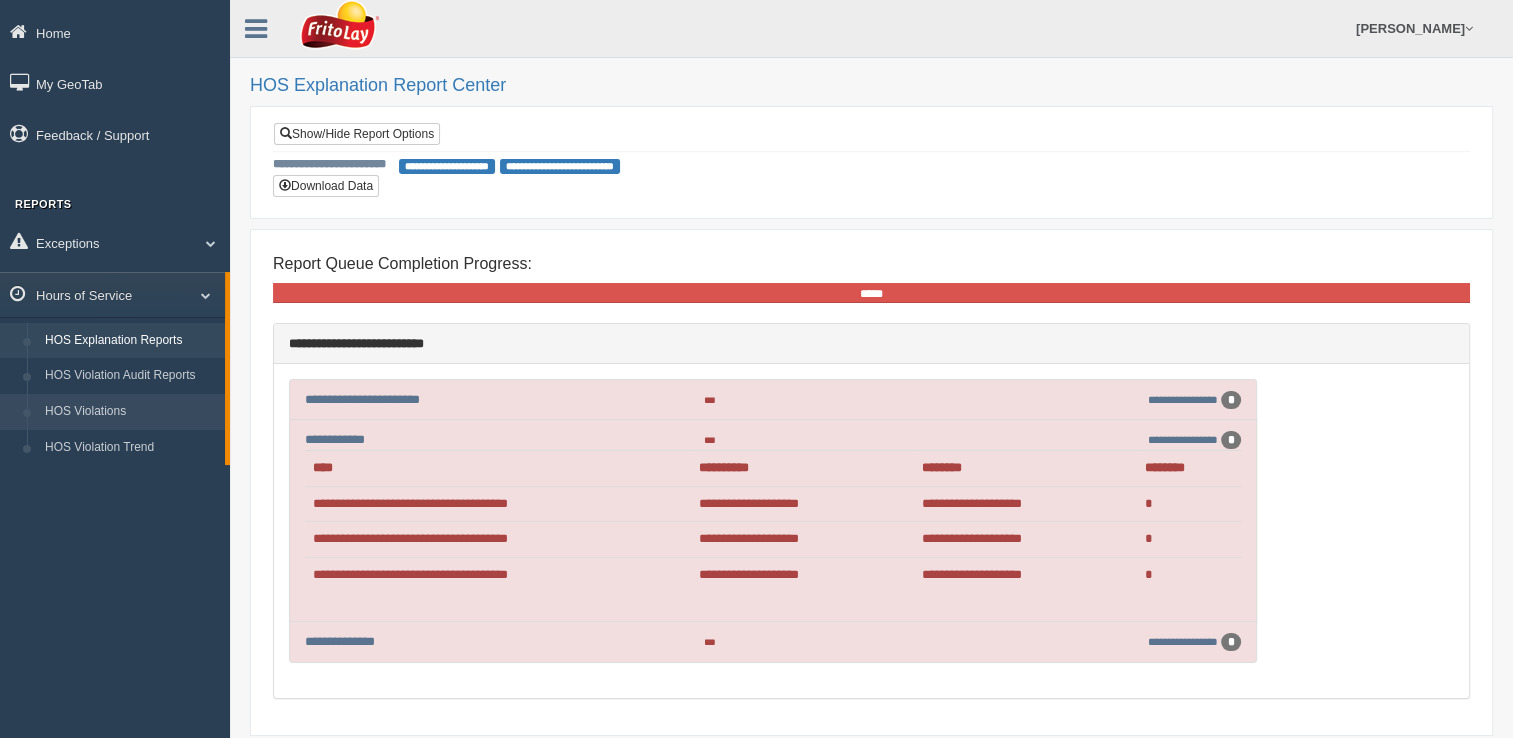 click on "HOS Violations" at bounding box center [130, 412] 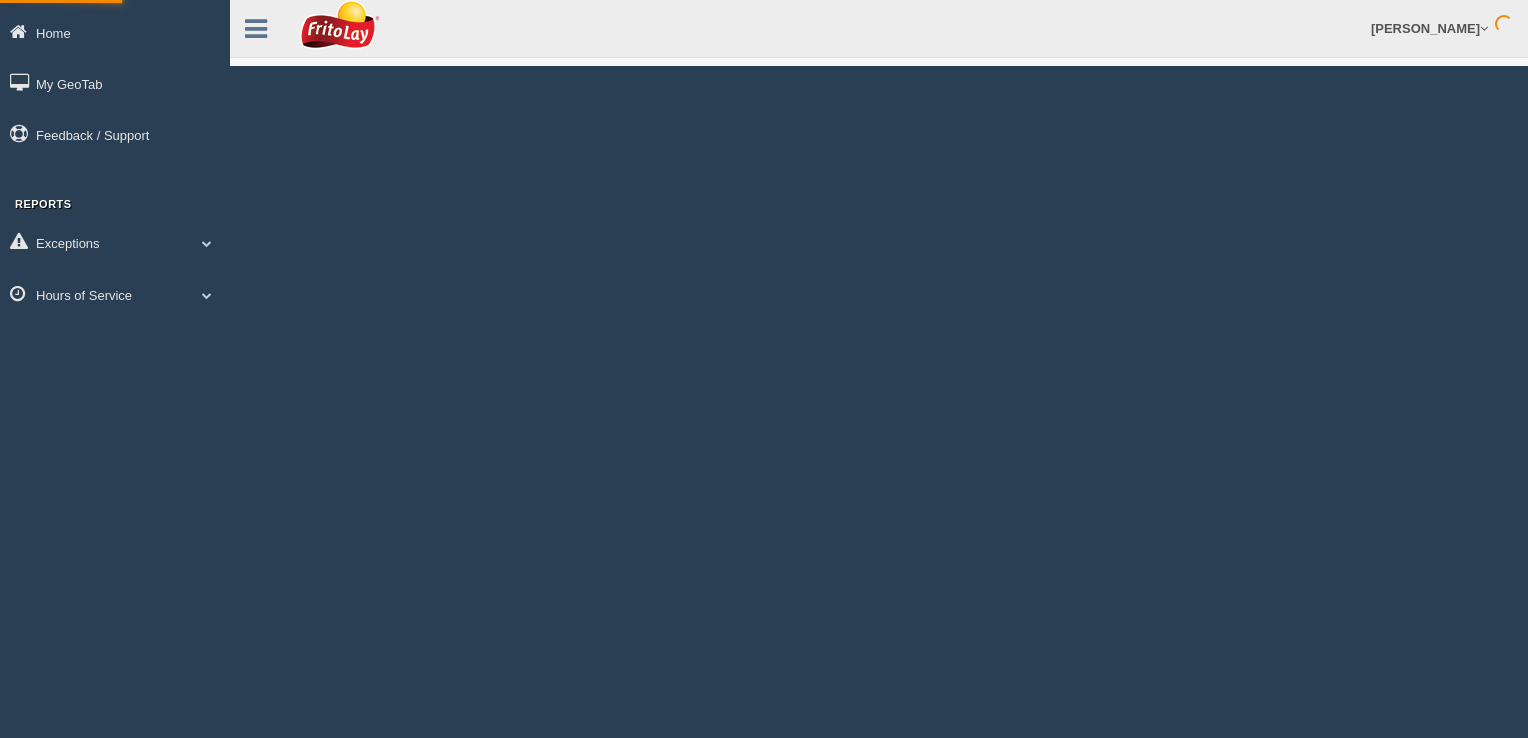 scroll, scrollTop: 0, scrollLeft: 0, axis: both 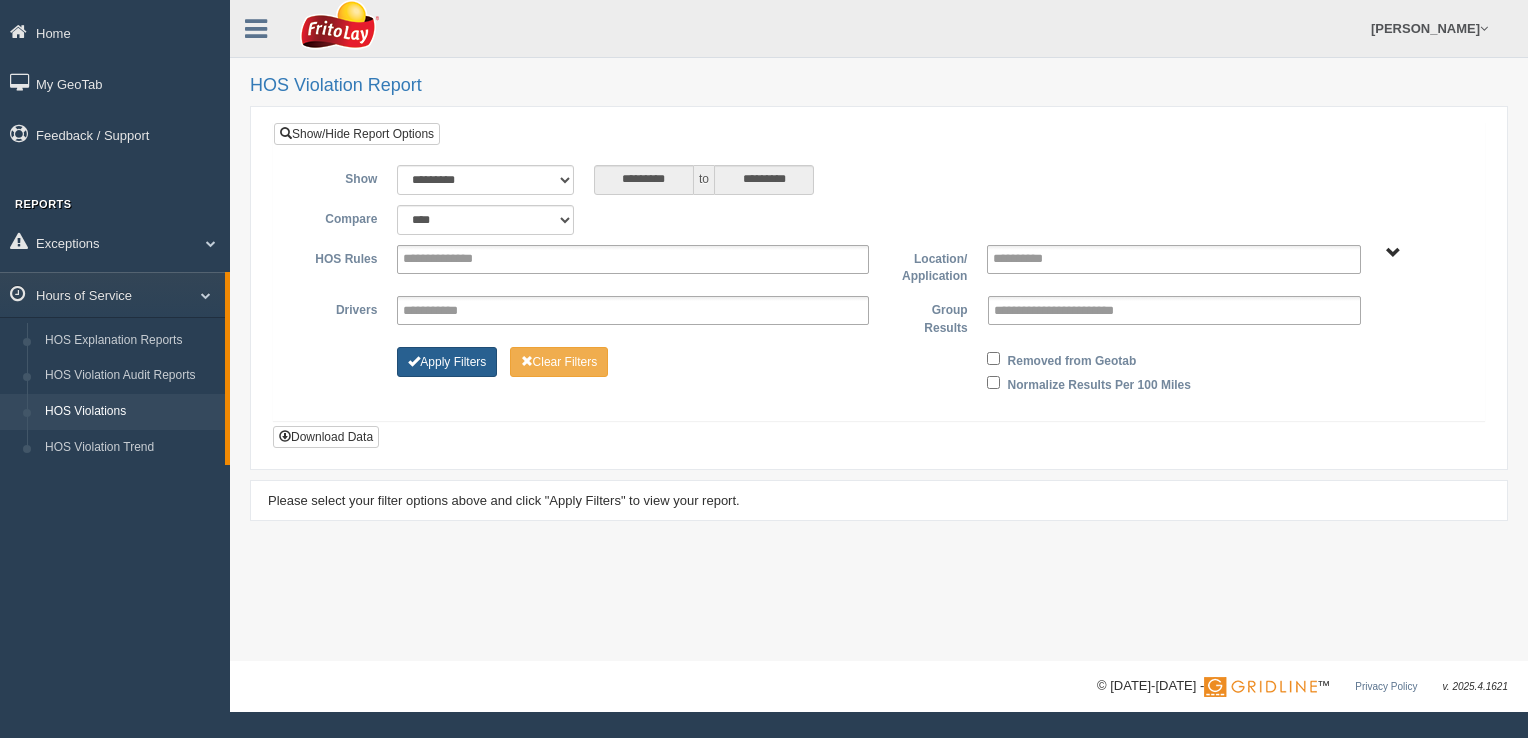 click on "Apply Filters" at bounding box center [447, 362] 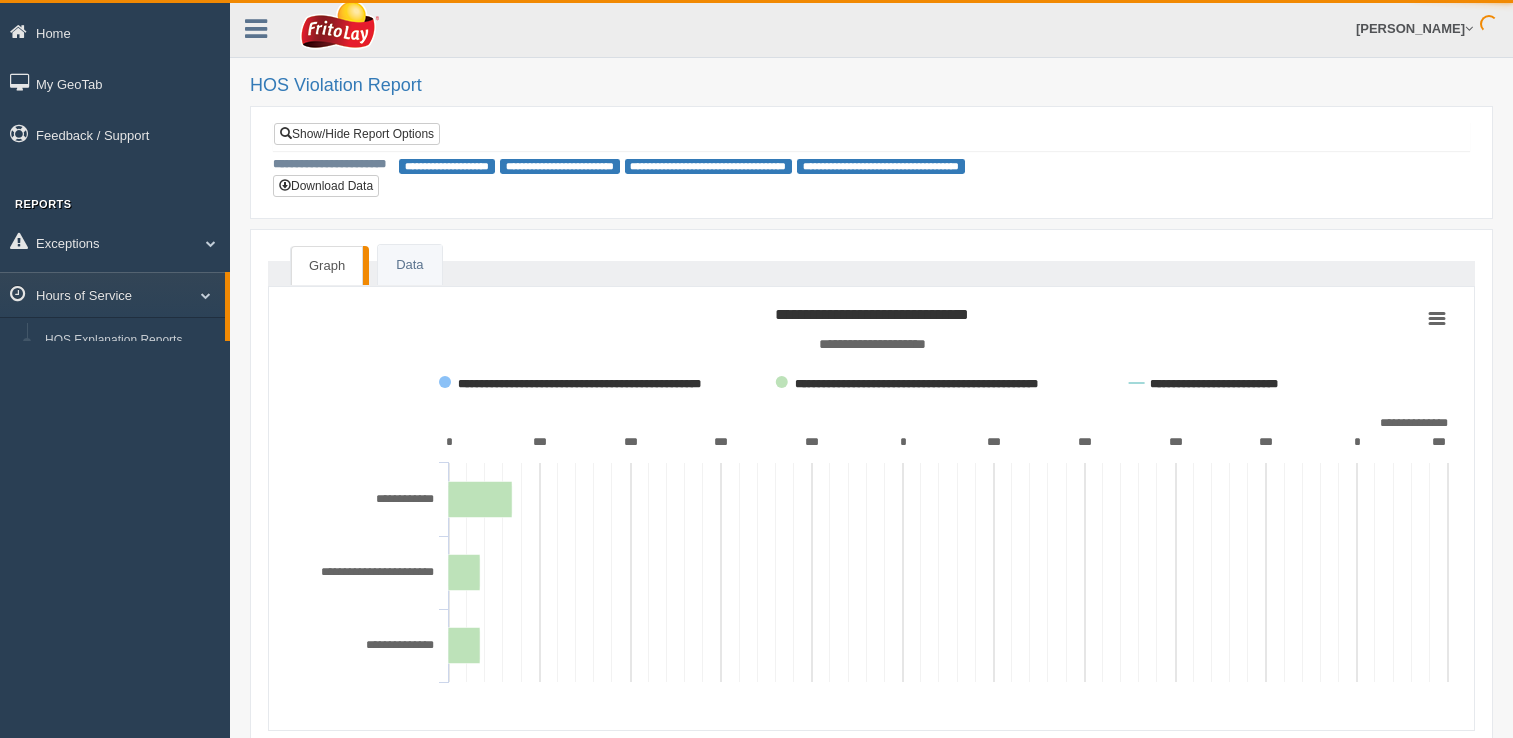 scroll, scrollTop: 0, scrollLeft: 0, axis: both 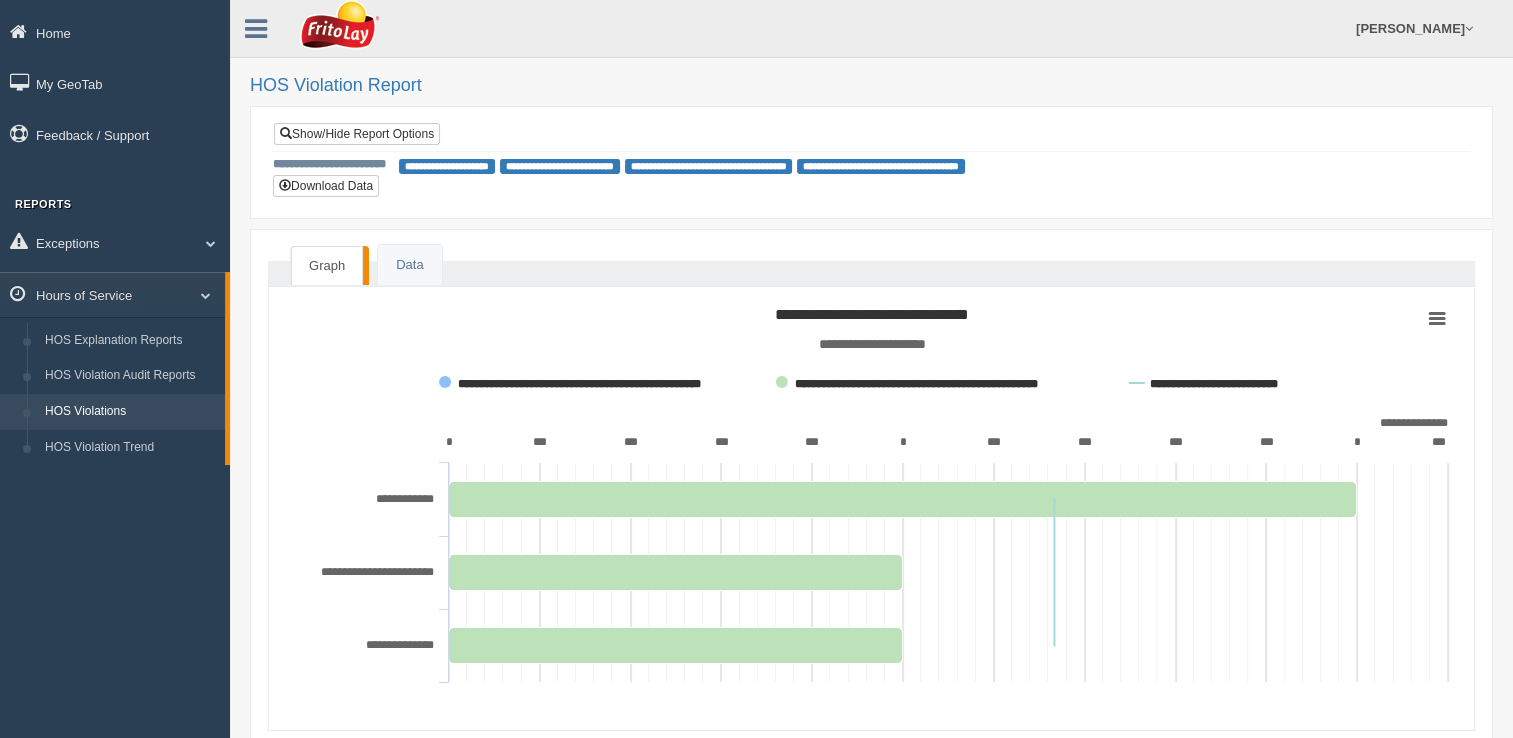 click on "HOS Violations" at bounding box center [130, 412] 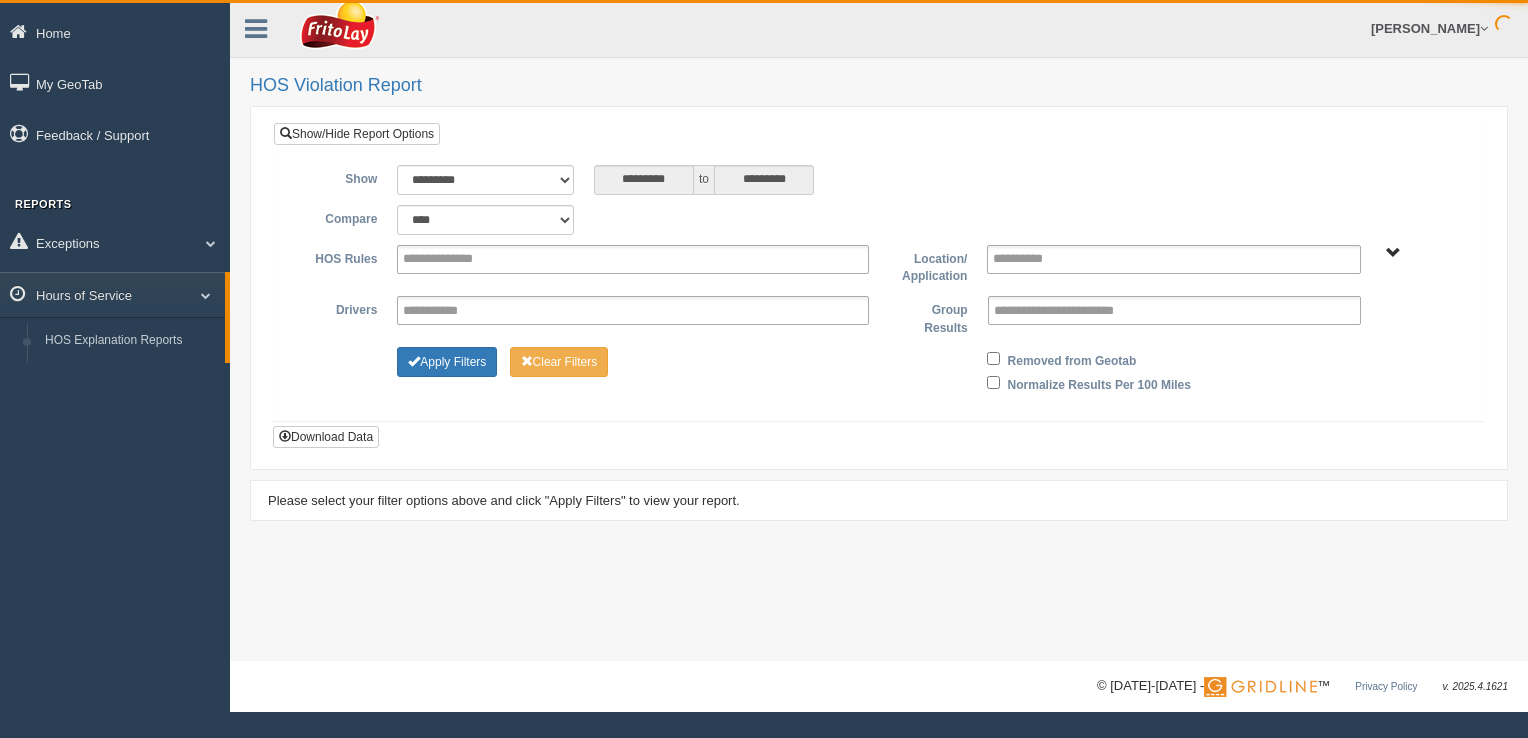 scroll, scrollTop: 0, scrollLeft: 0, axis: both 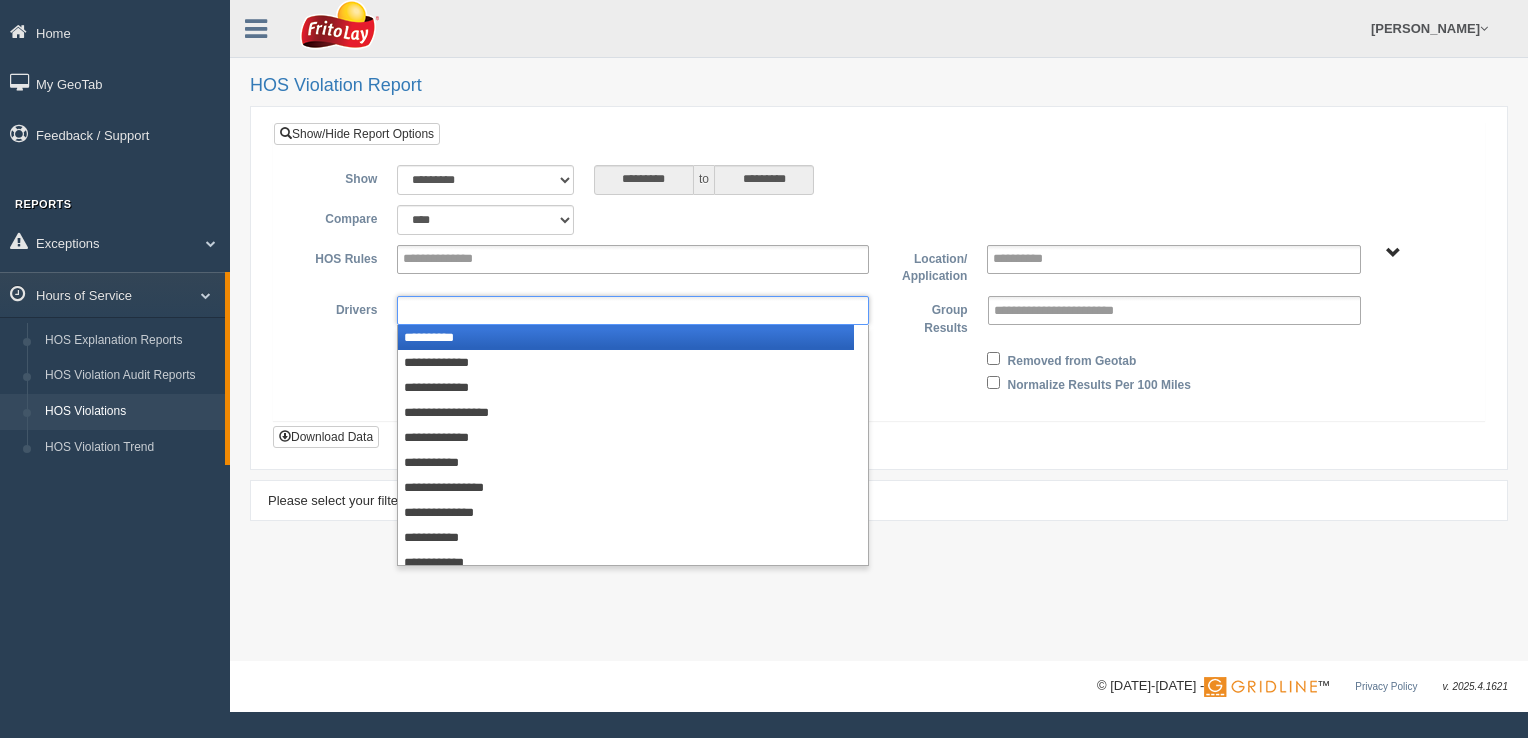 click at bounding box center (445, 310) 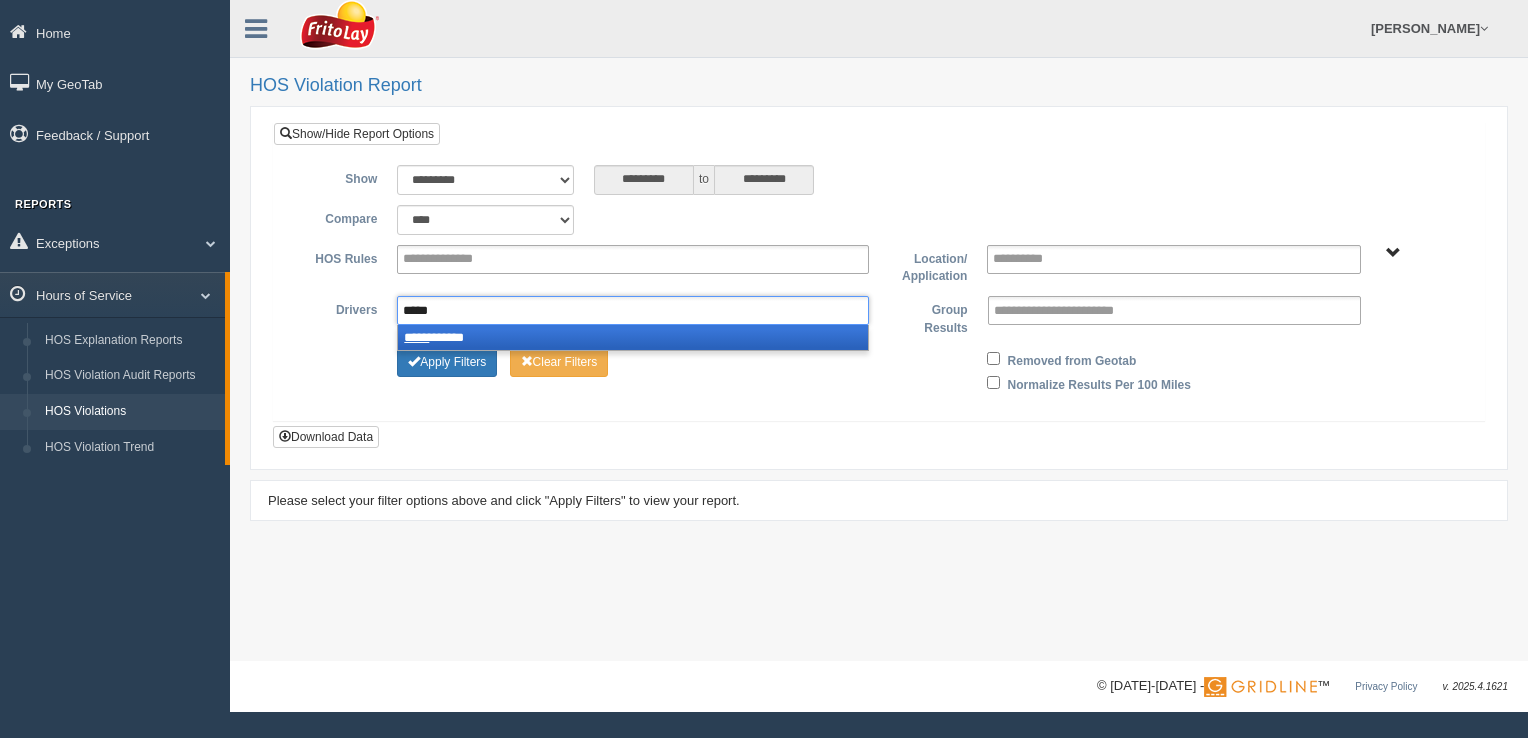 type on "*****" 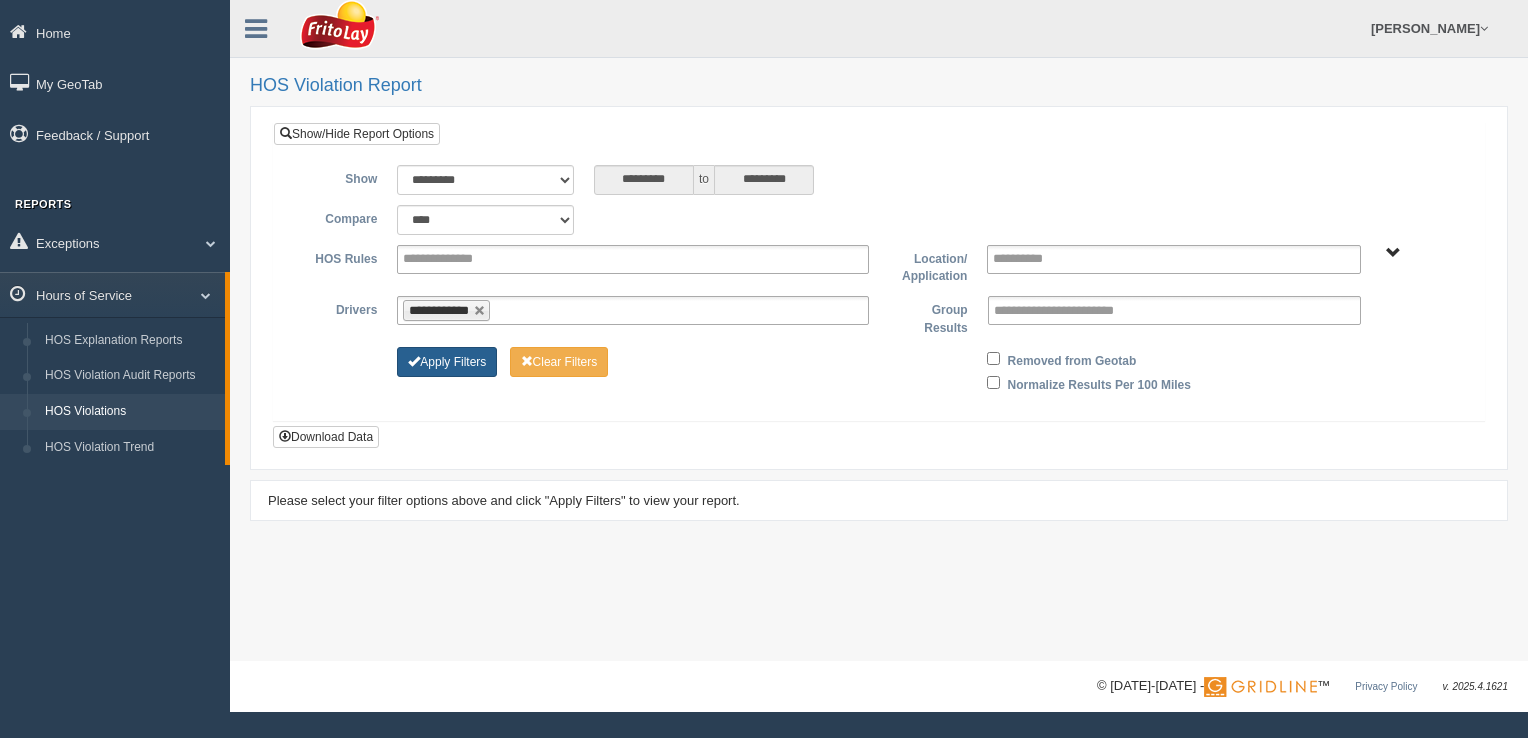 click on "Apply Filters" at bounding box center [447, 362] 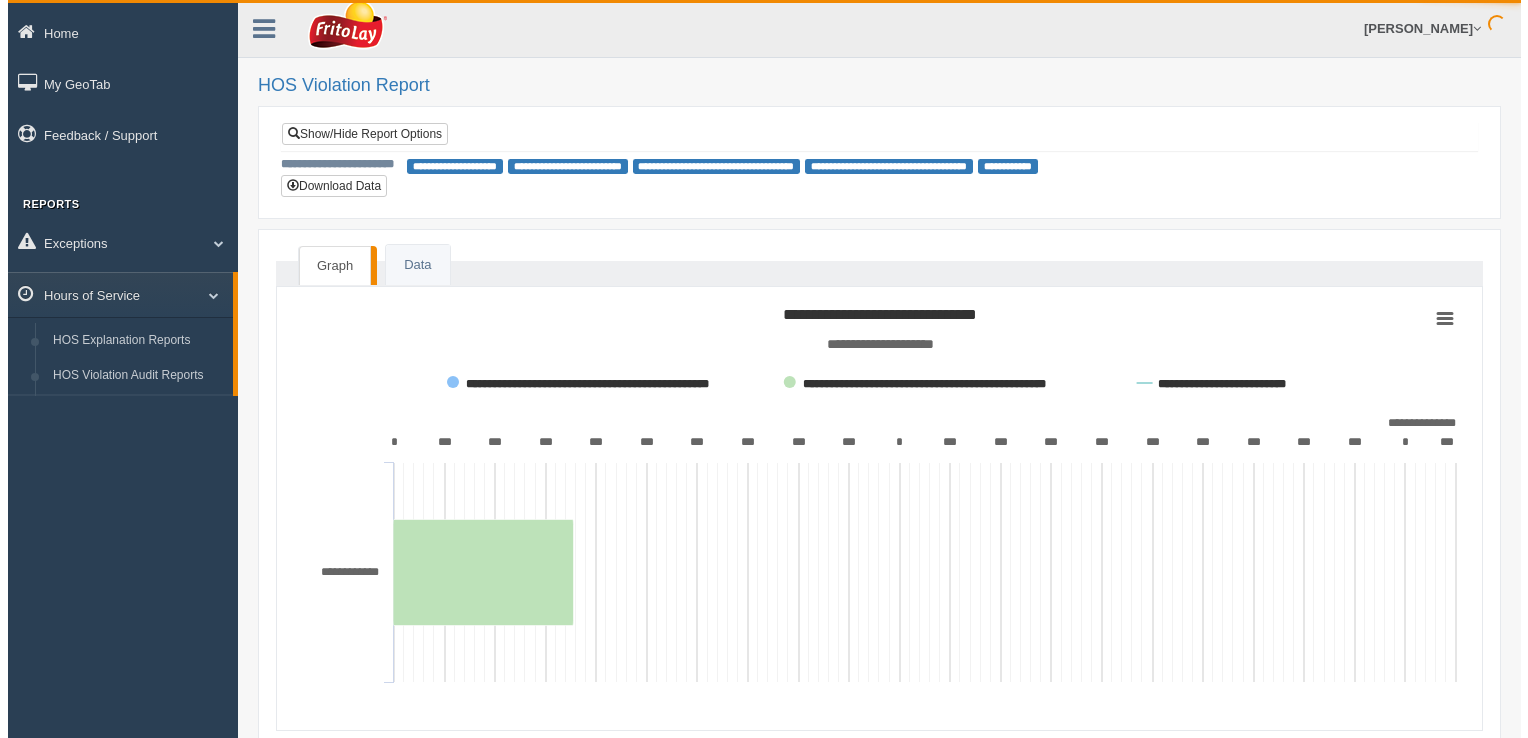 scroll, scrollTop: 0, scrollLeft: 0, axis: both 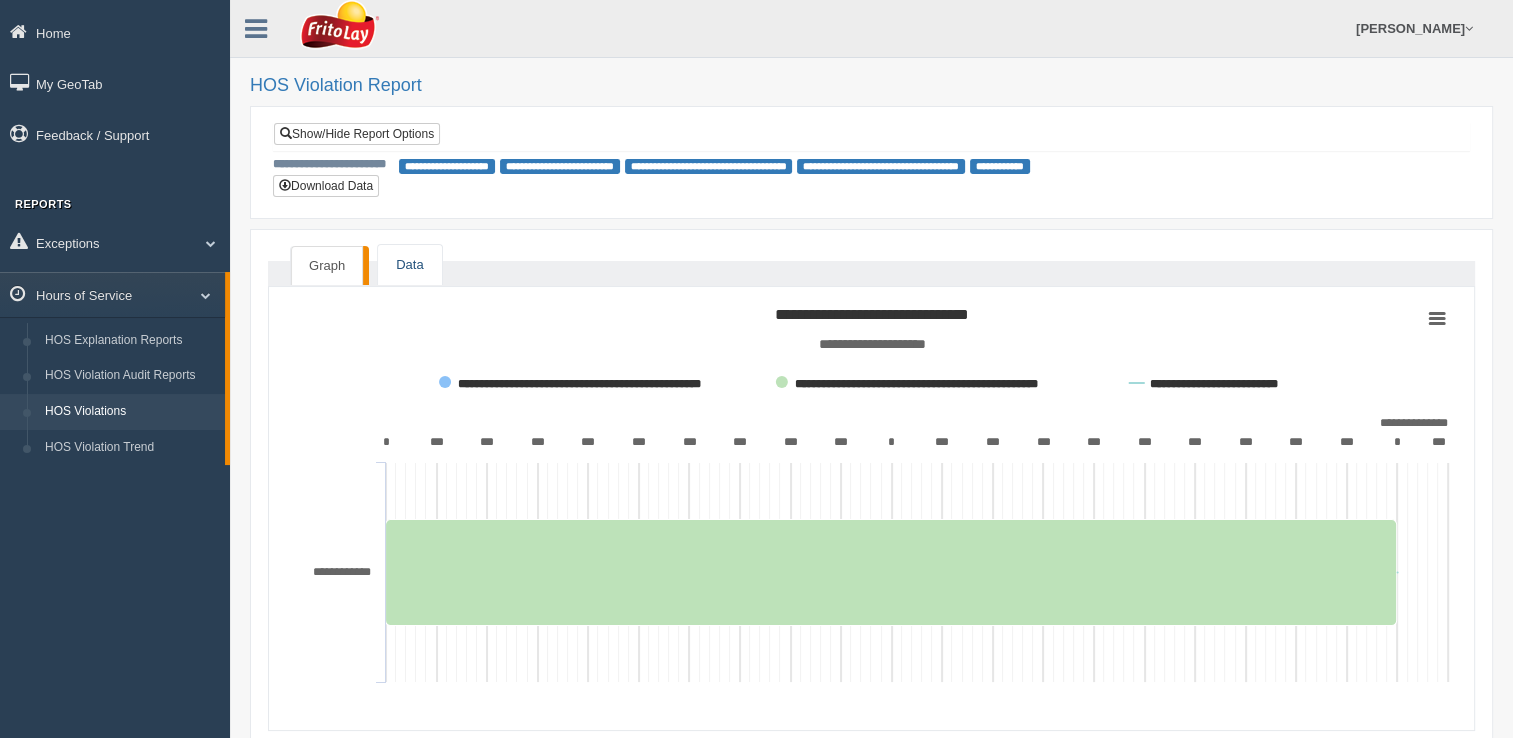 click on "Data" at bounding box center (409, 265) 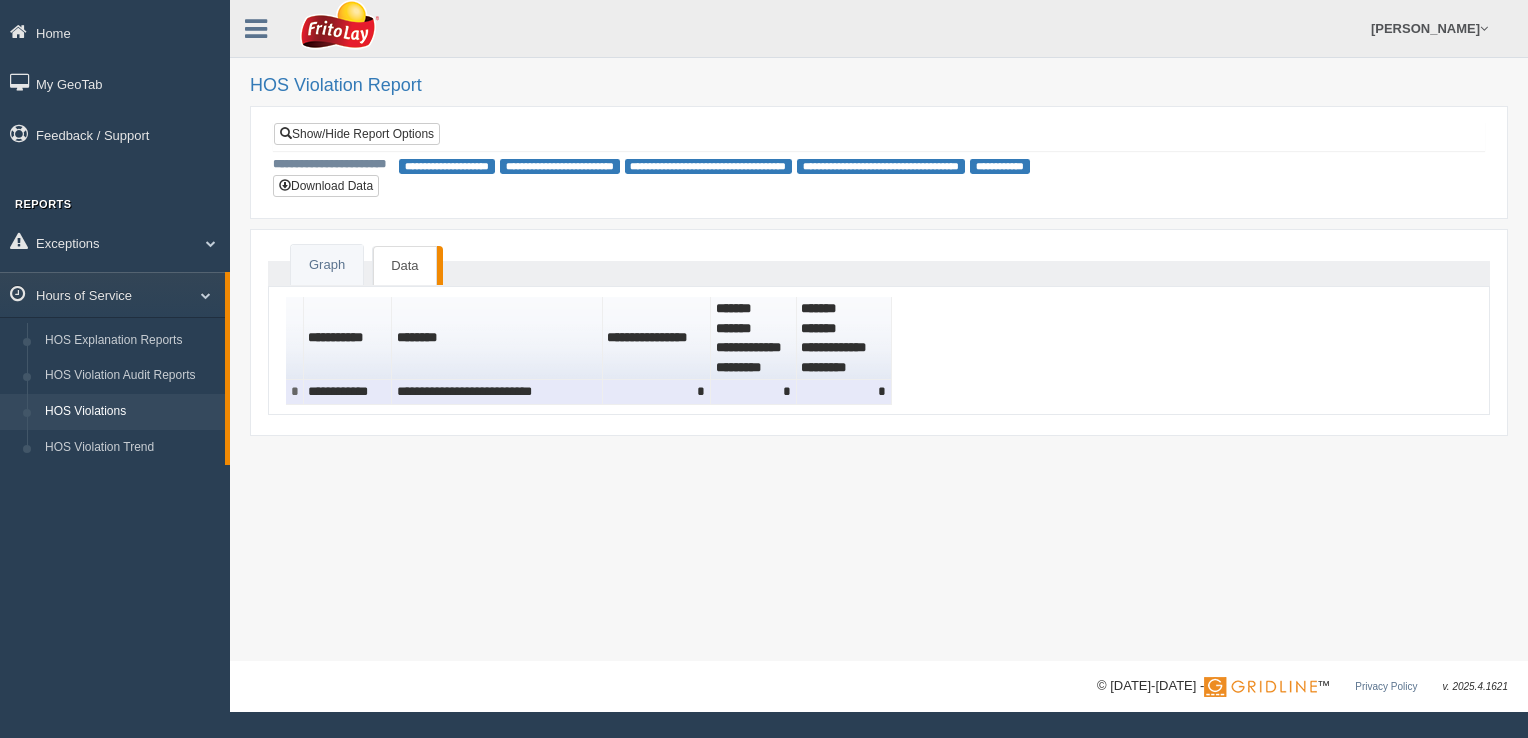 click on "**********" at bounding box center (497, 392) 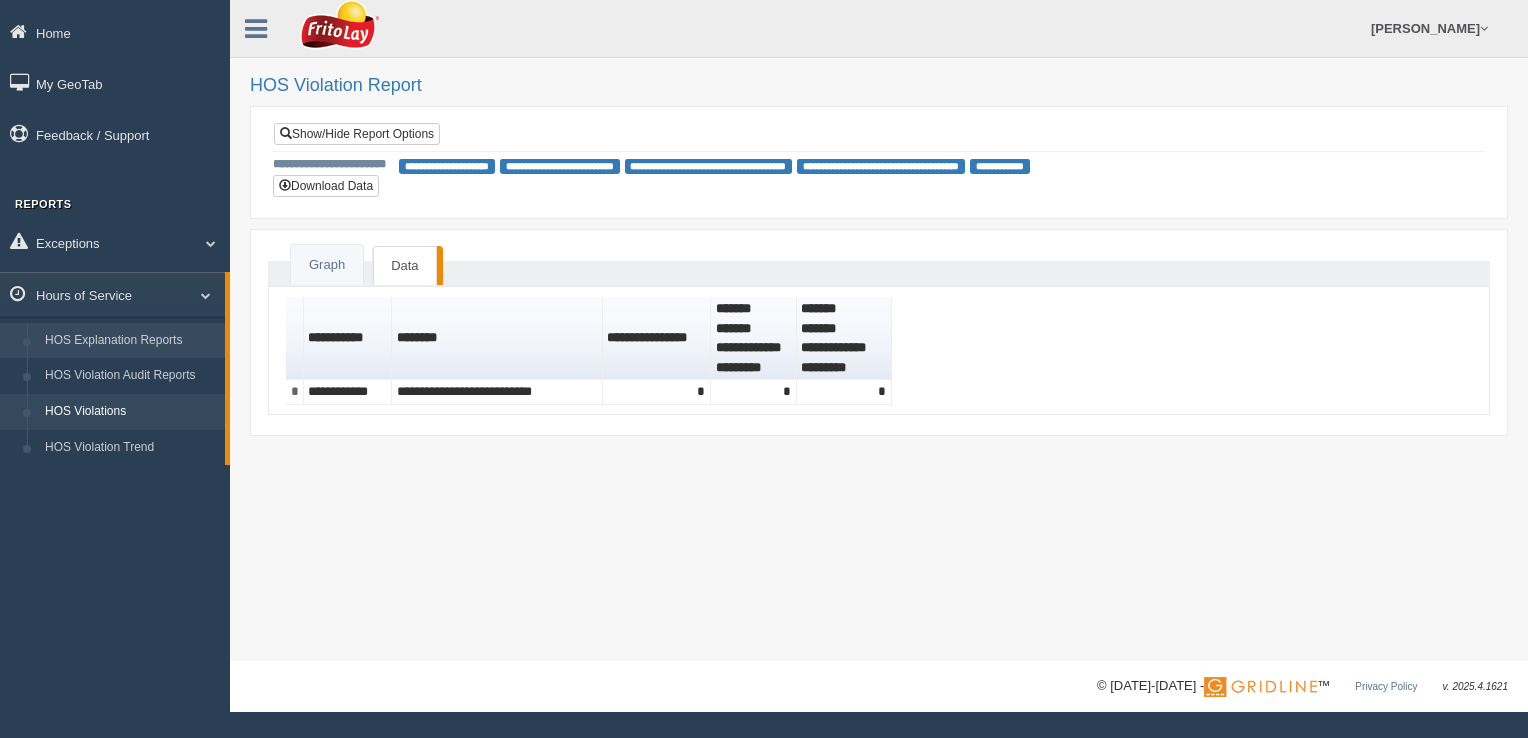 click on "HOS Explanation Reports" at bounding box center (130, 341) 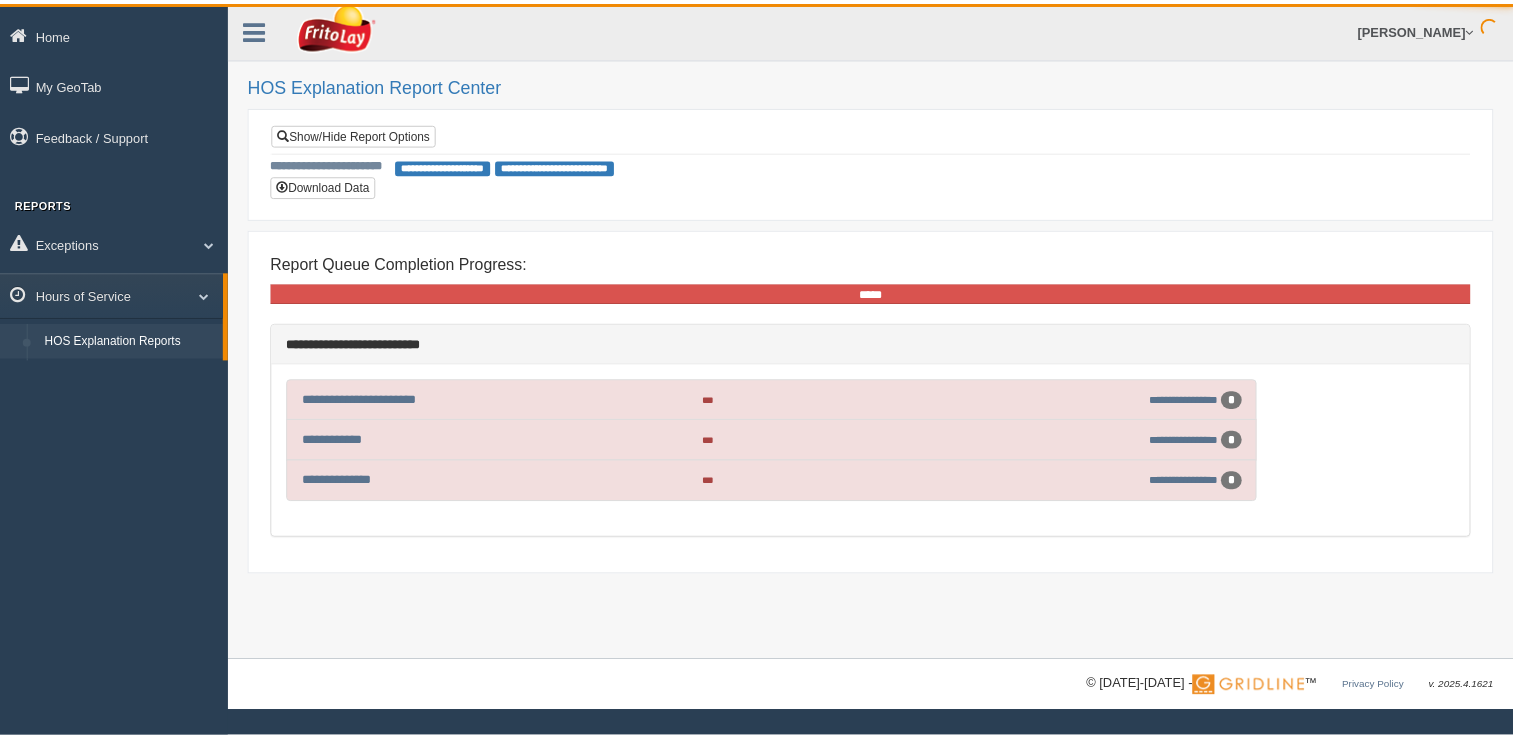 scroll, scrollTop: 0, scrollLeft: 0, axis: both 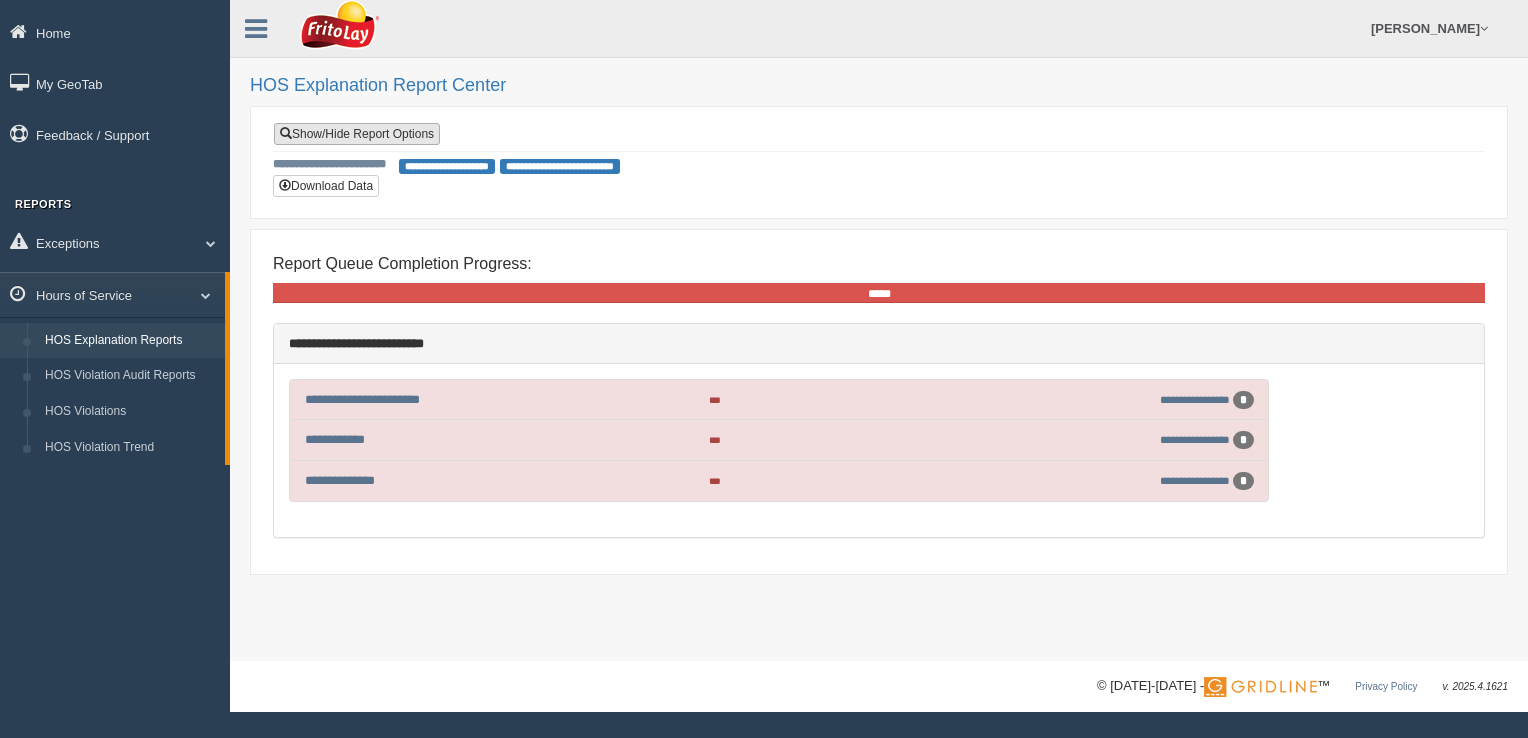 click on "Show/Hide Report Options" at bounding box center [357, 134] 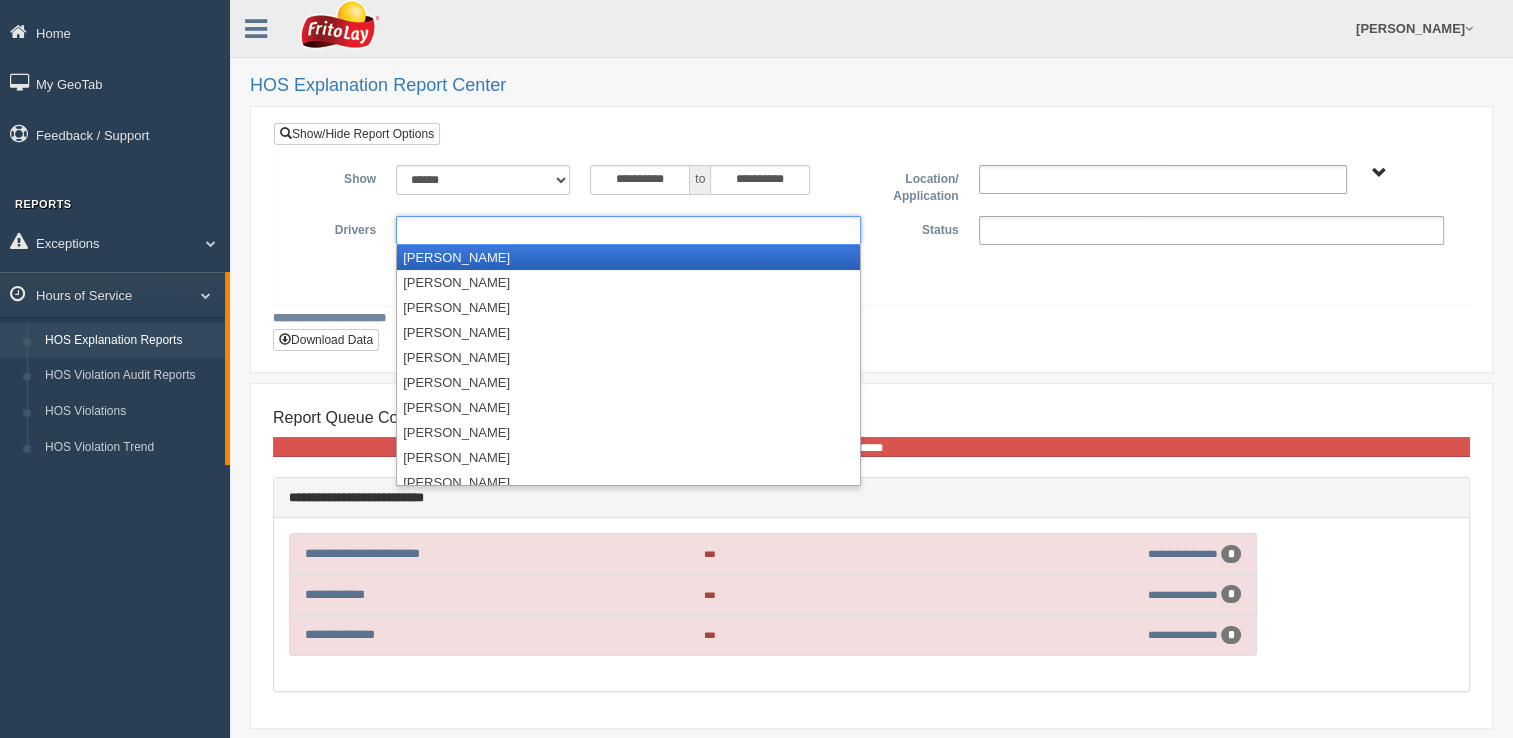 click at bounding box center (628, 230) 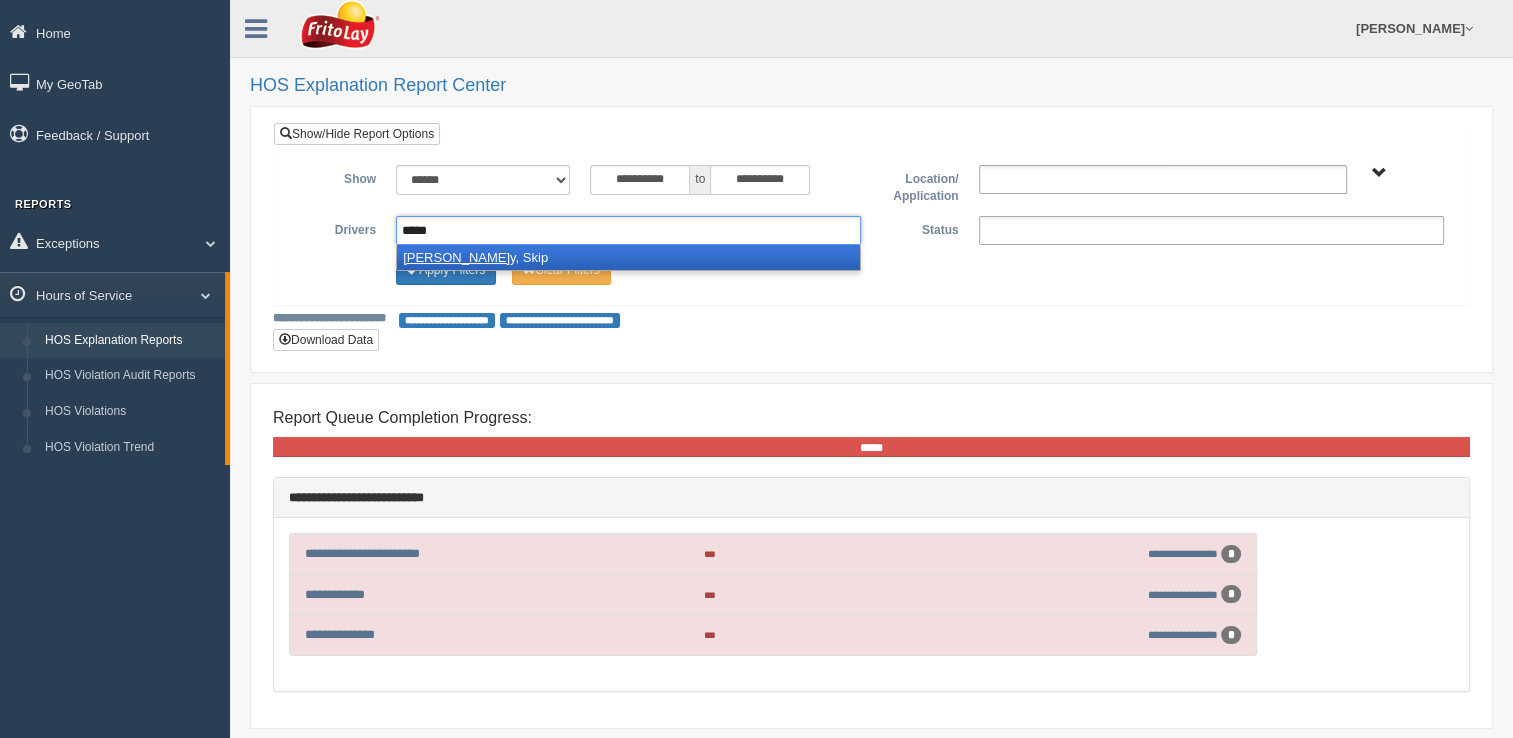 type on "*****" 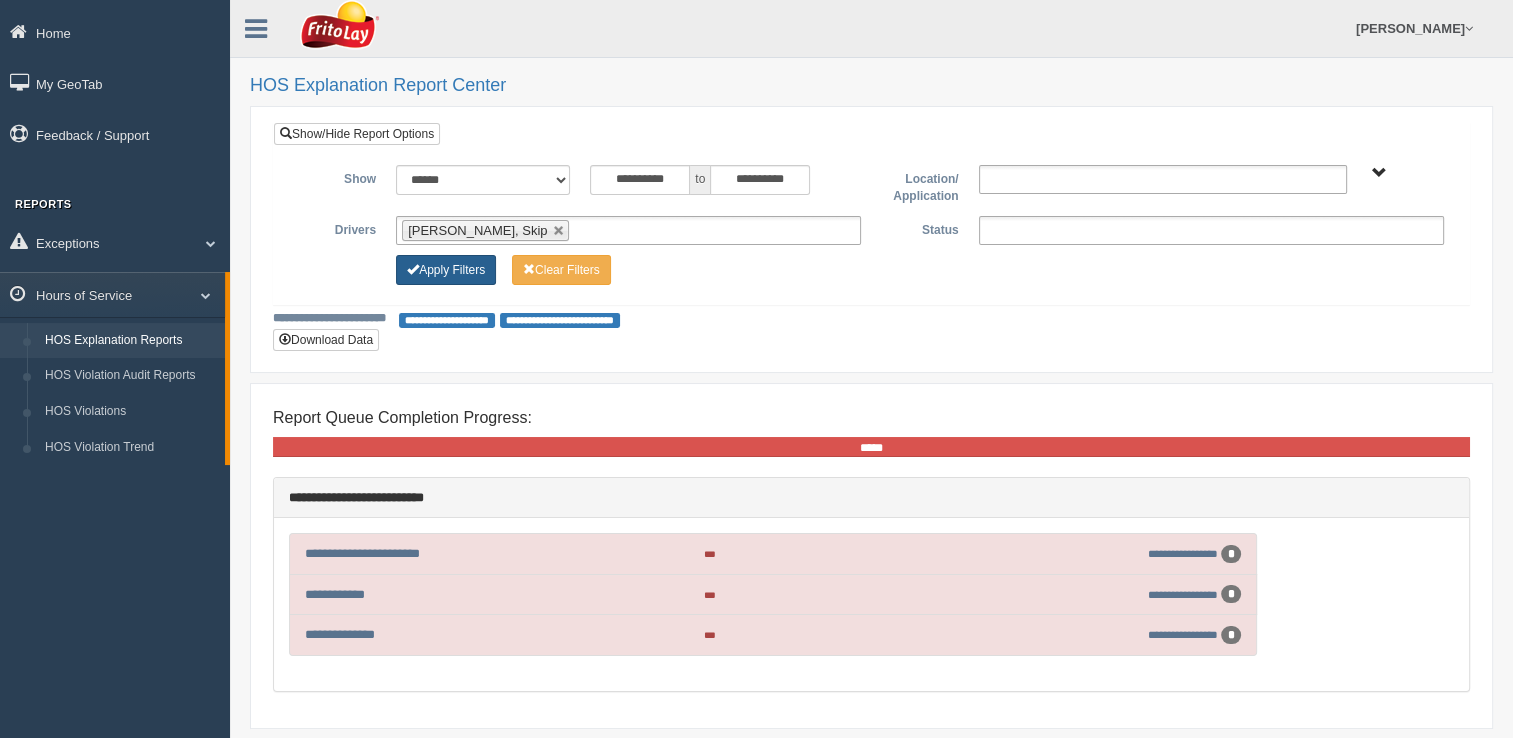 click on "Apply Filters" at bounding box center (446, 270) 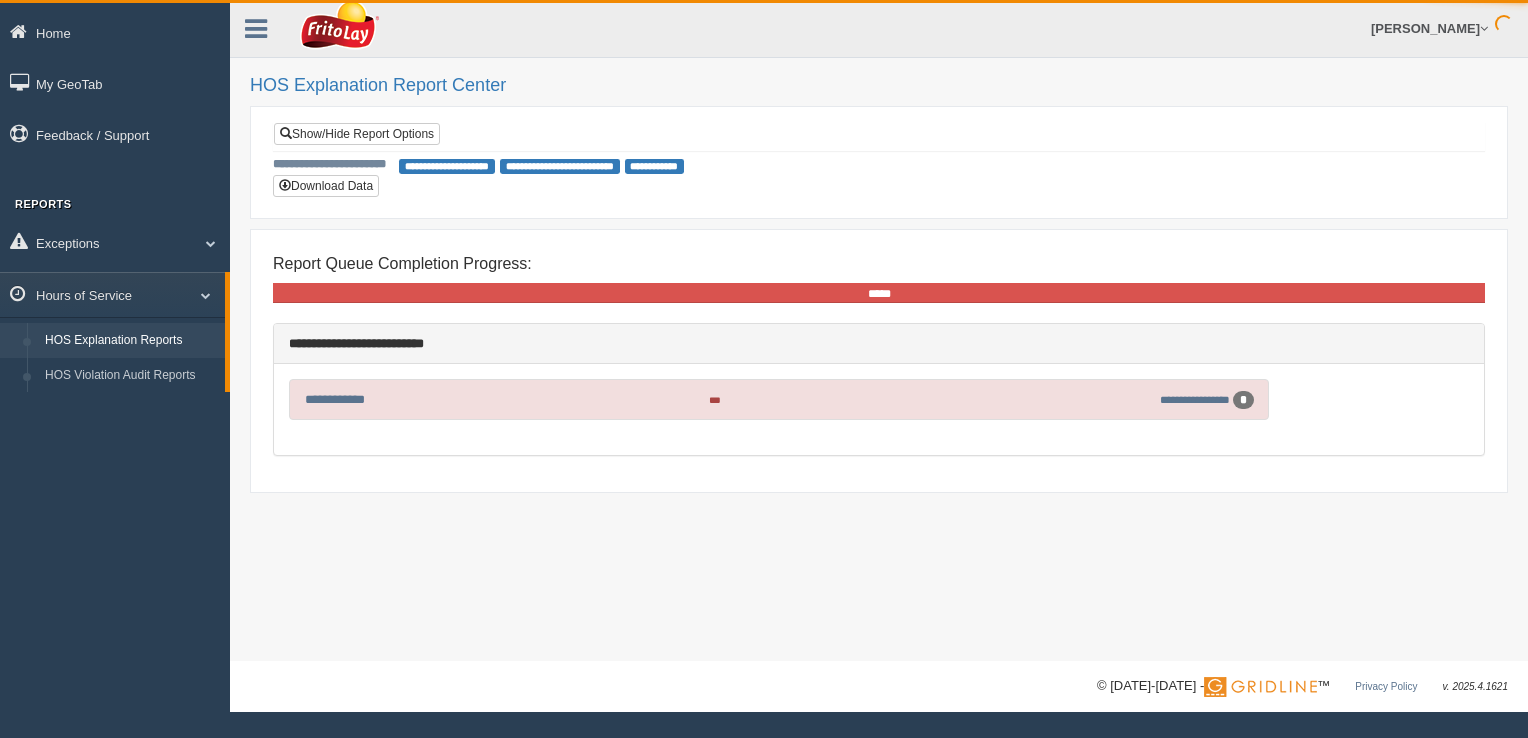 scroll, scrollTop: 0, scrollLeft: 0, axis: both 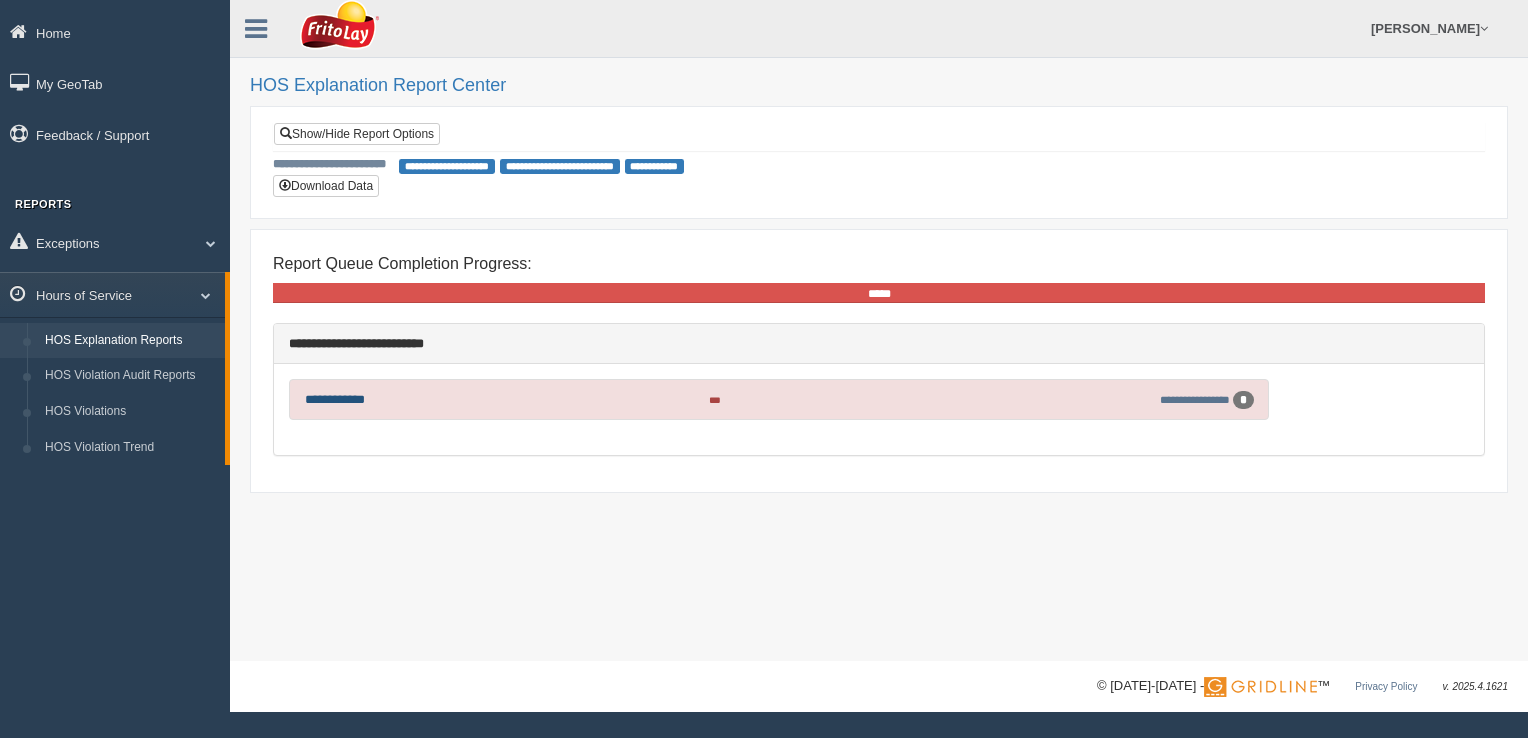 click on "**********" at bounding box center (335, 399) 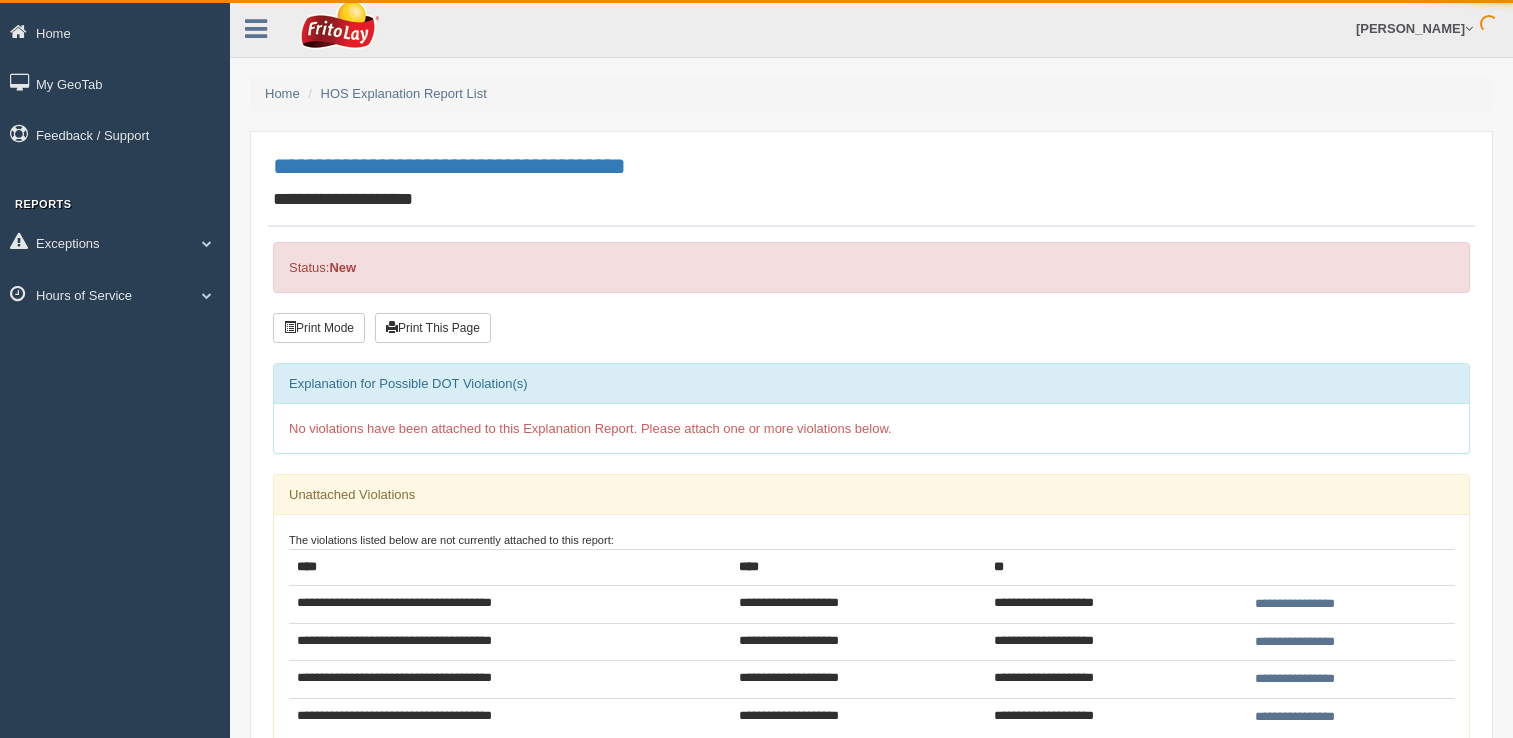 scroll, scrollTop: 0, scrollLeft: 0, axis: both 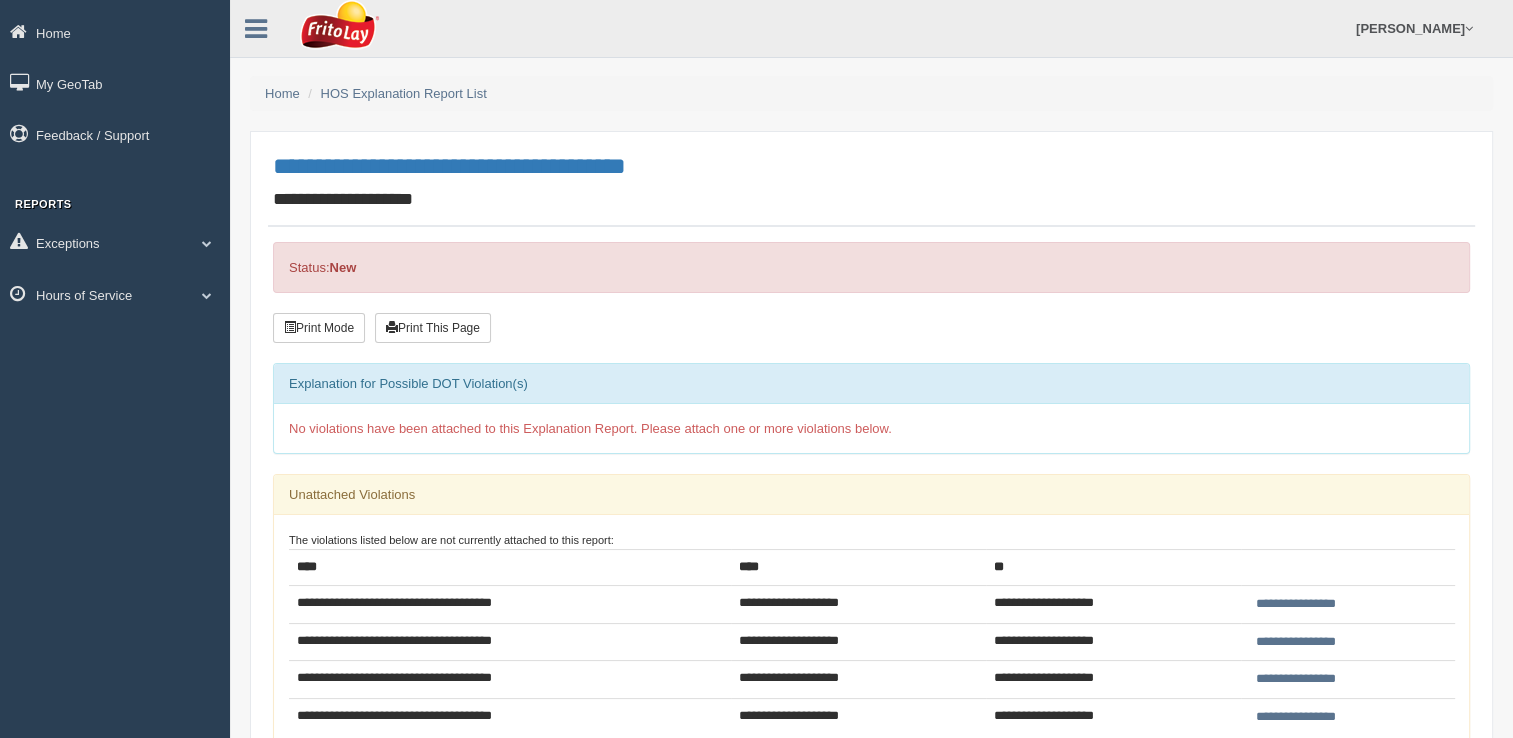 click on "**********" at bounding box center [1295, 679] 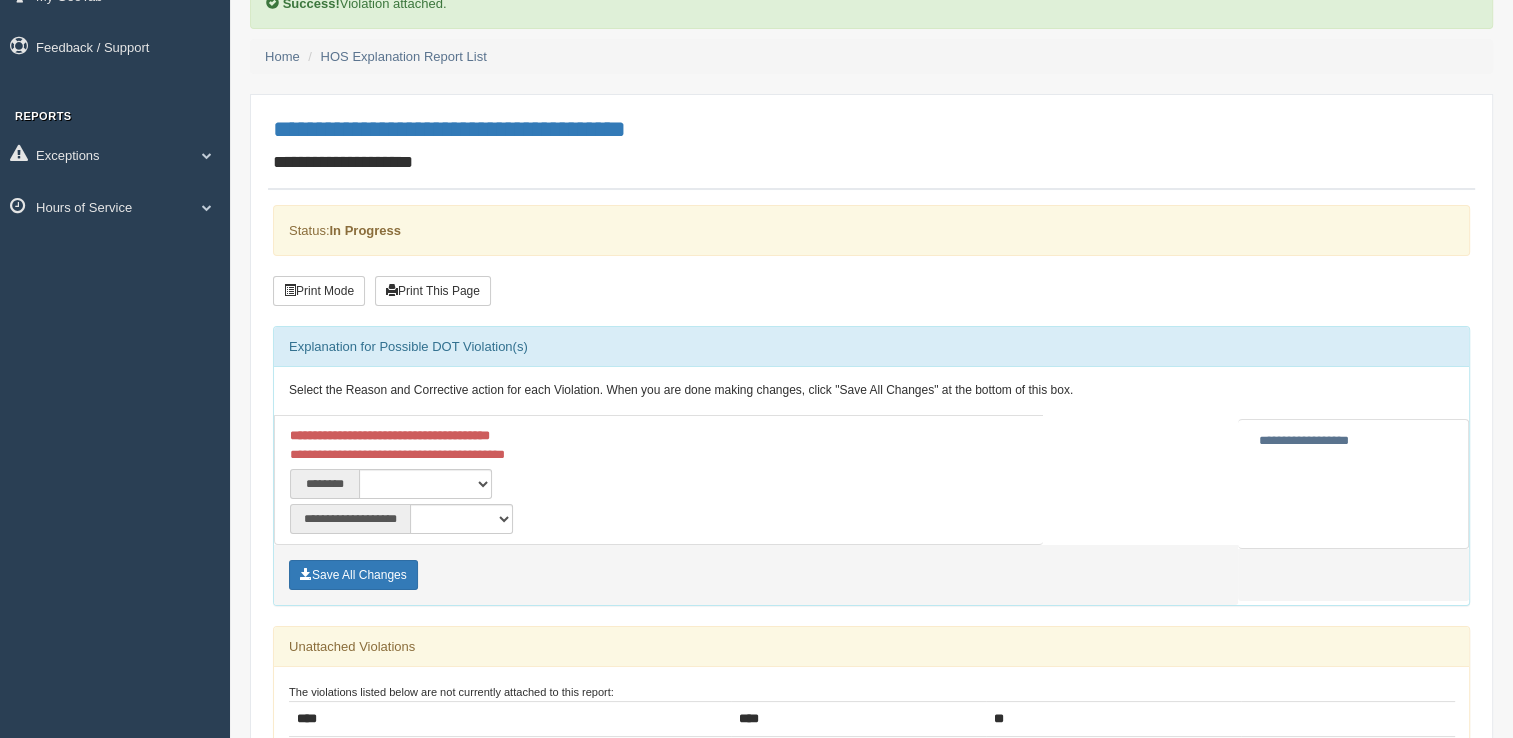 scroll, scrollTop: 100, scrollLeft: 0, axis: vertical 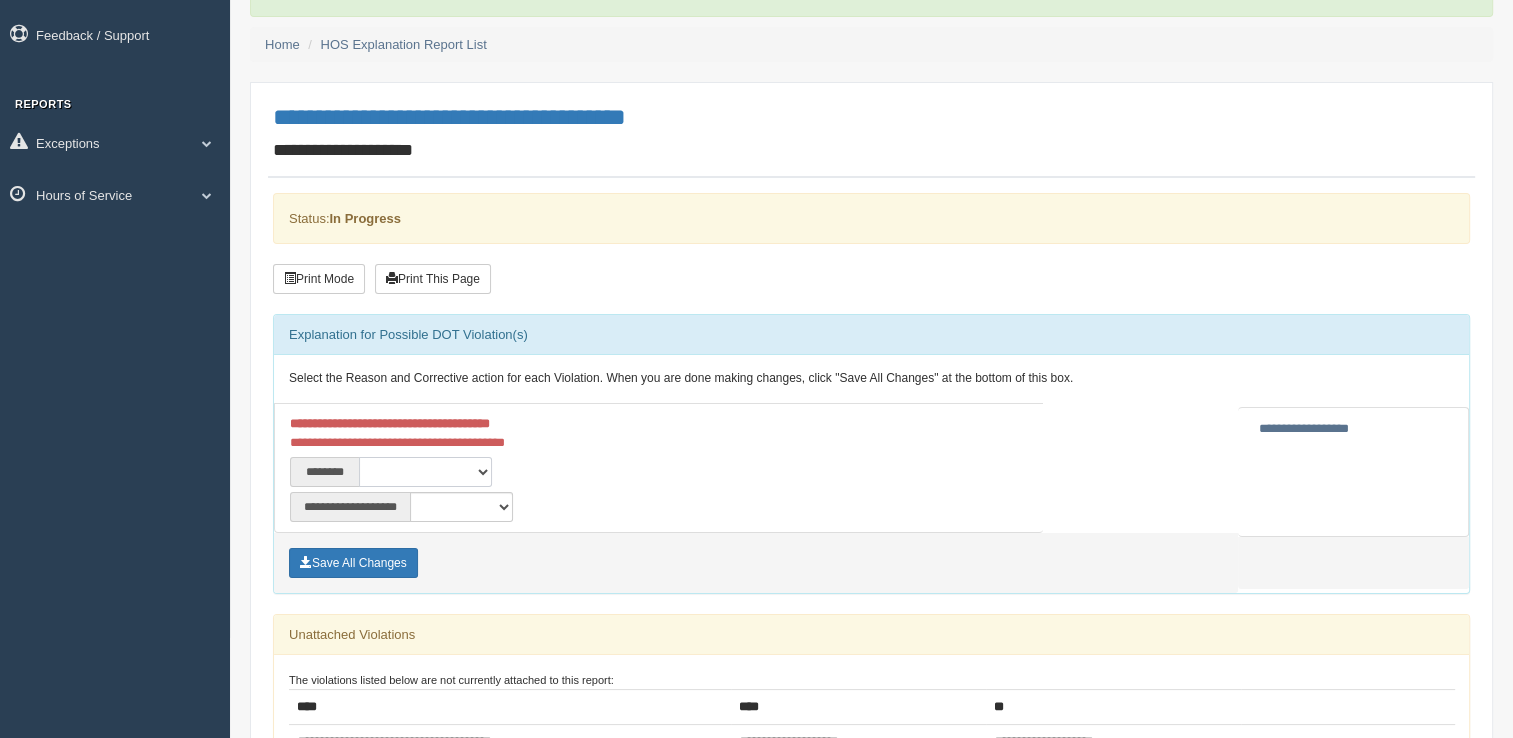 click on "**********" at bounding box center [425, 472] 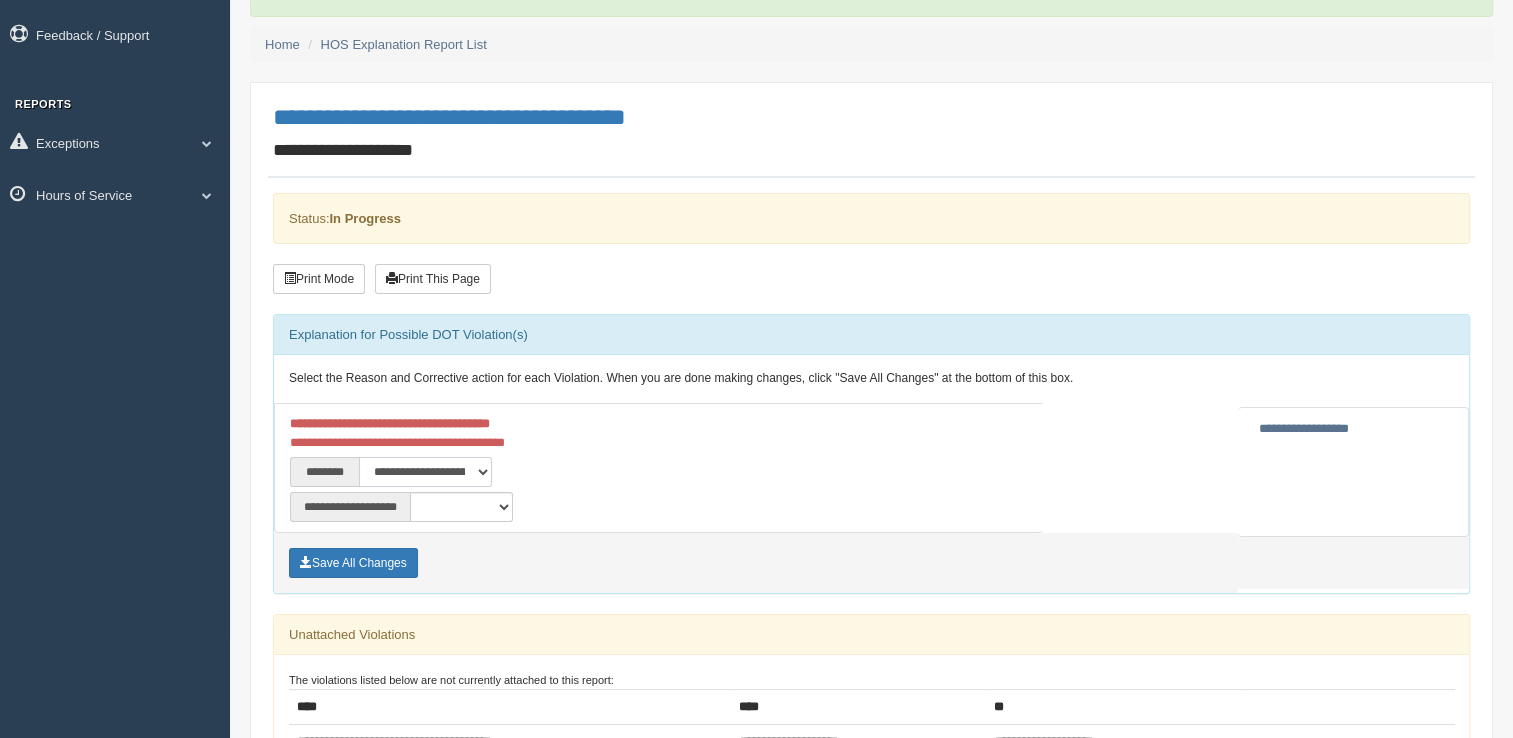 click on "**********" at bounding box center (425, 472) 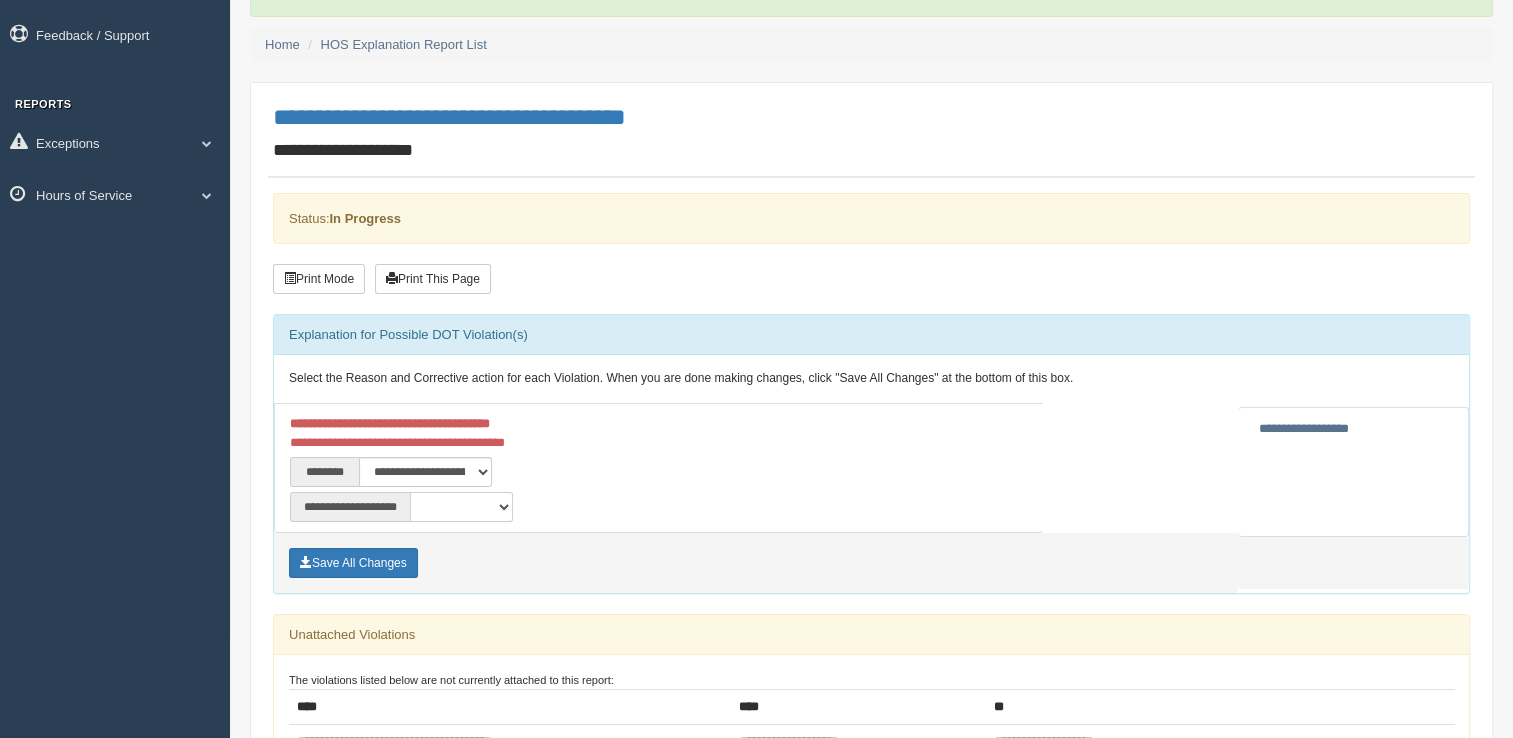 click on "**********" at bounding box center [461, 507] 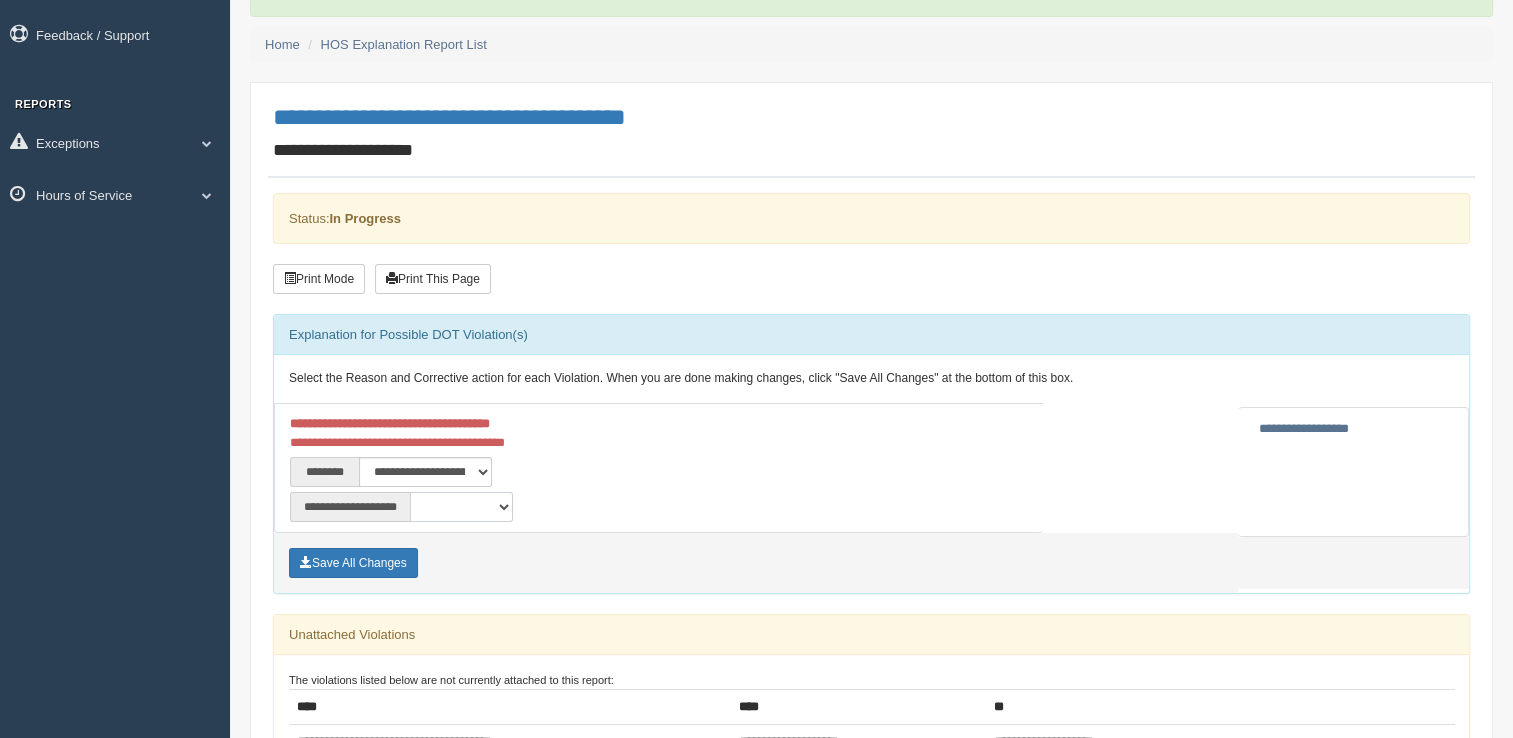 select on "**" 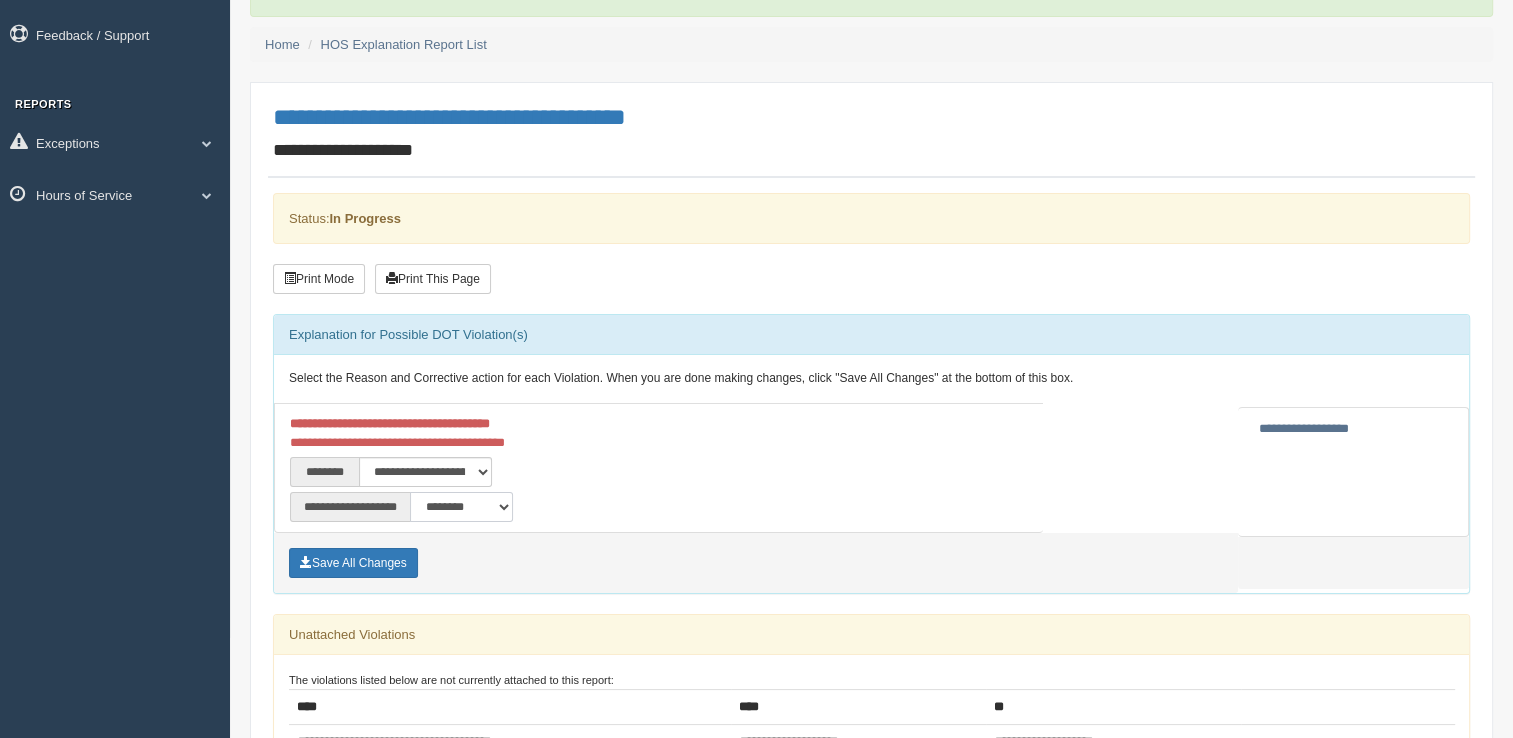 click on "**********" at bounding box center (461, 507) 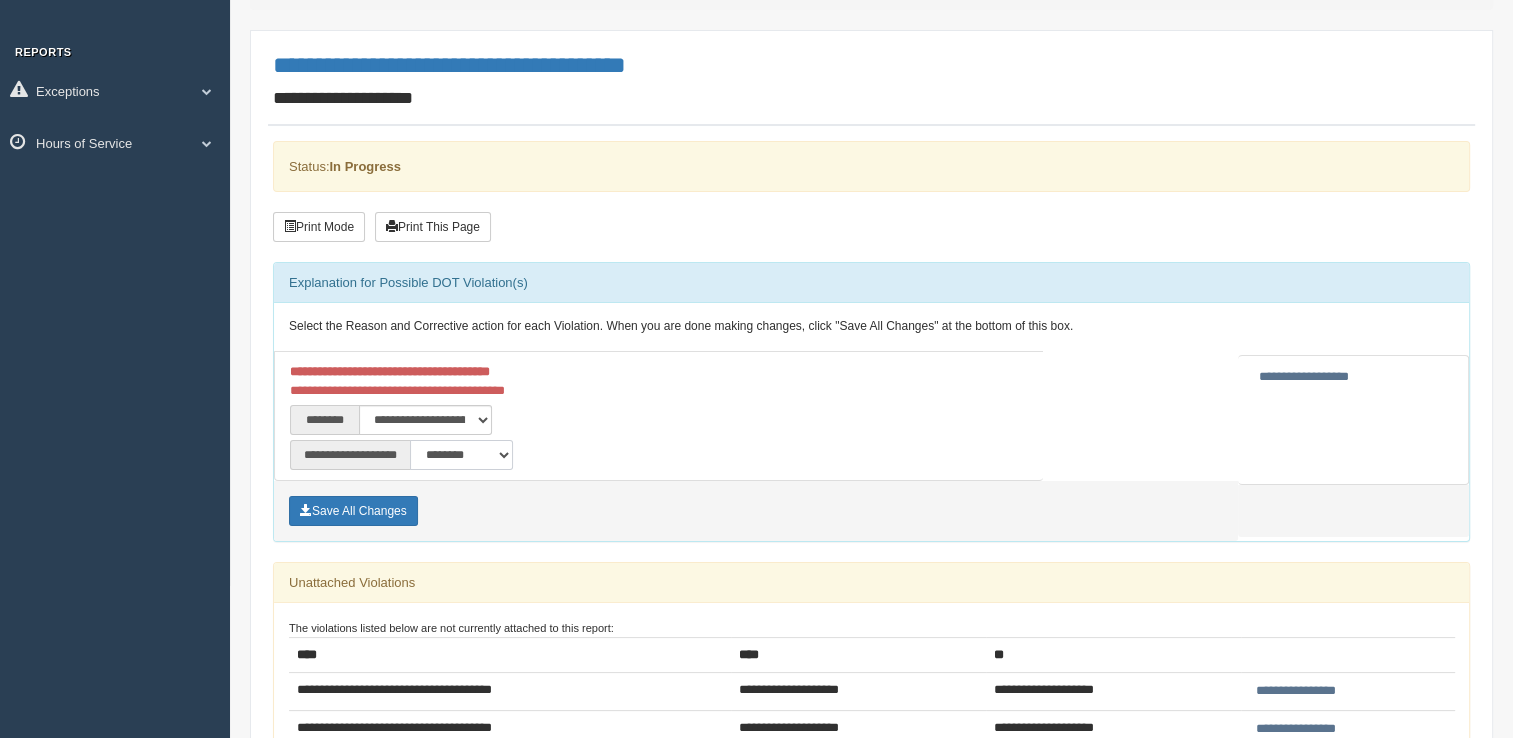 scroll, scrollTop: 200, scrollLeft: 0, axis: vertical 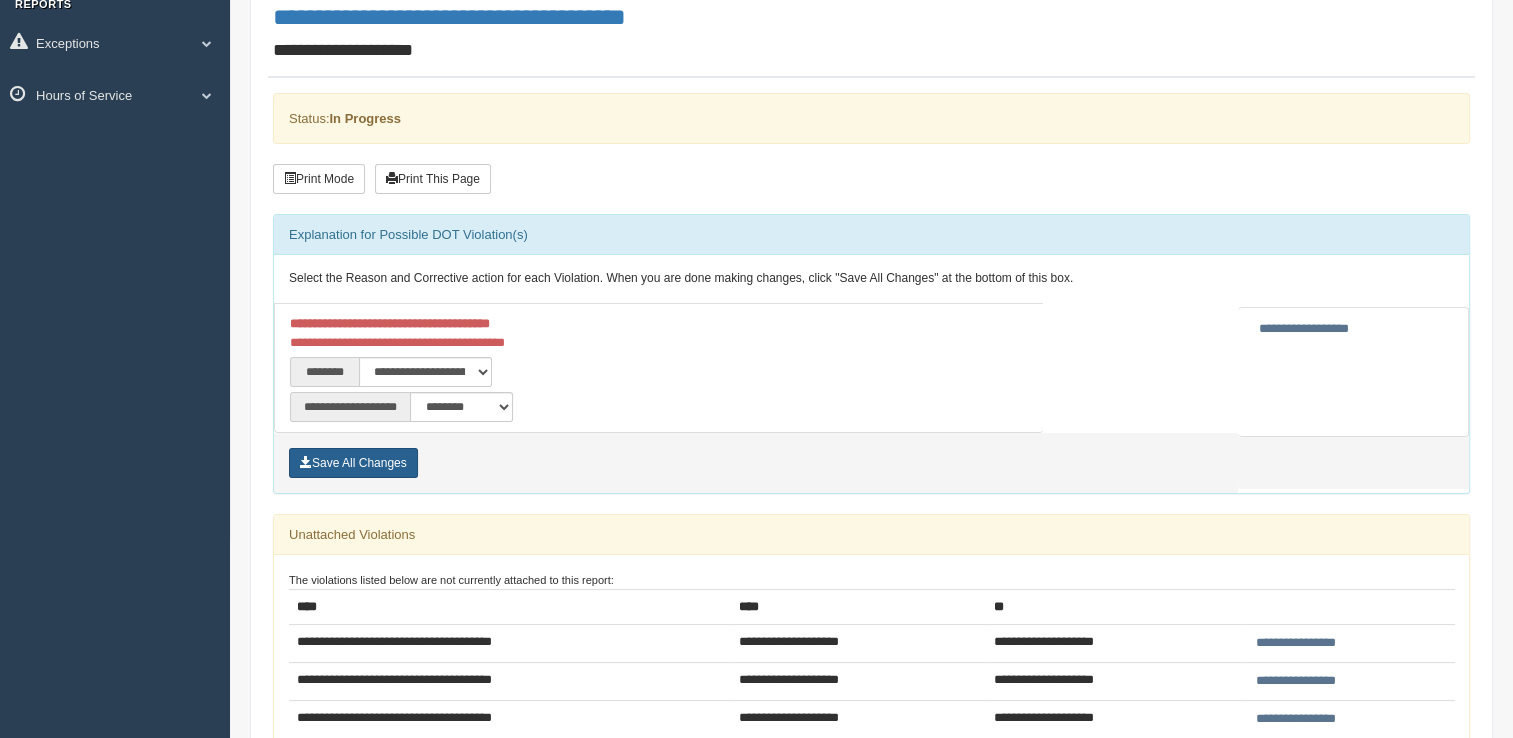 click on "Save All Changes" at bounding box center (353, 463) 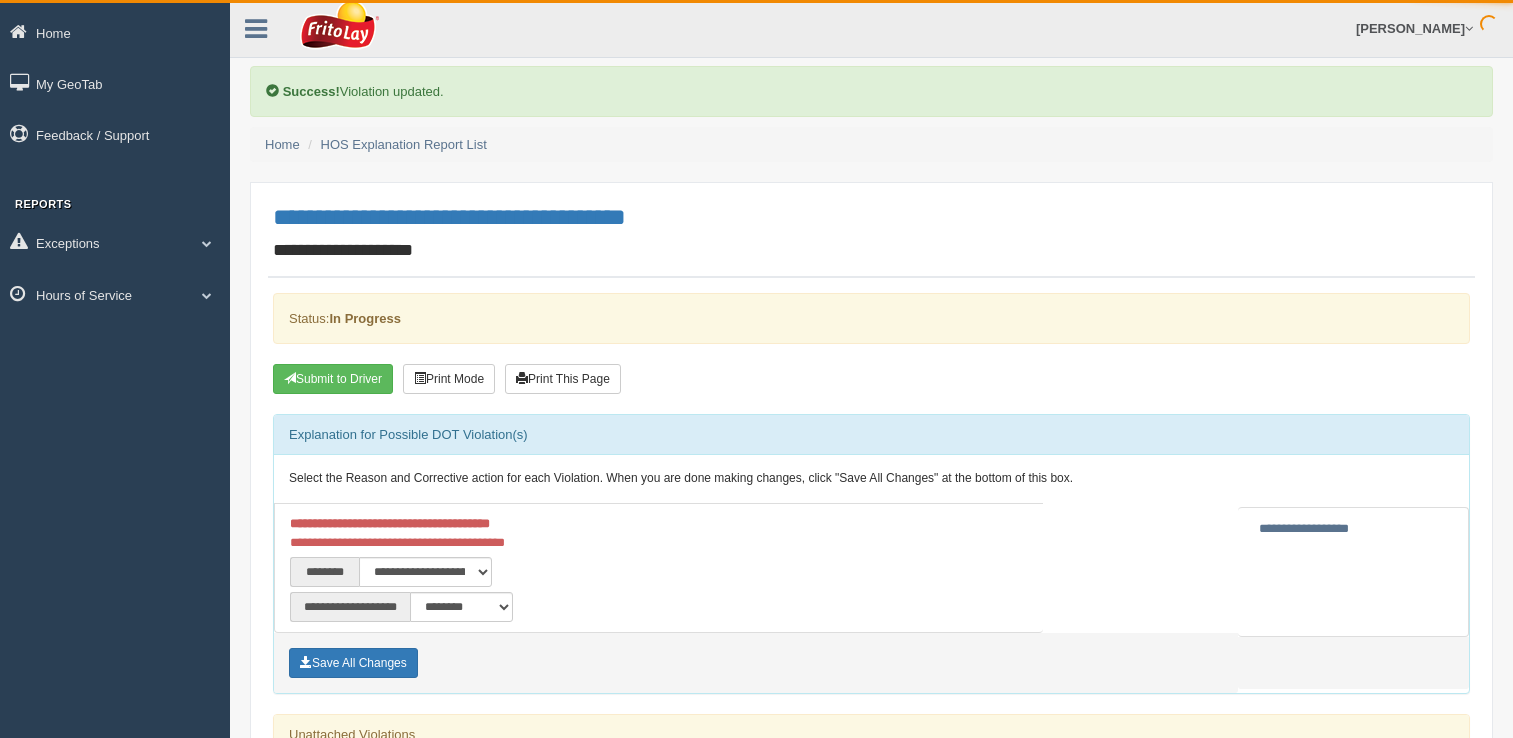 scroll, scrollTop: 0, scrollLeft: 0, axis: both 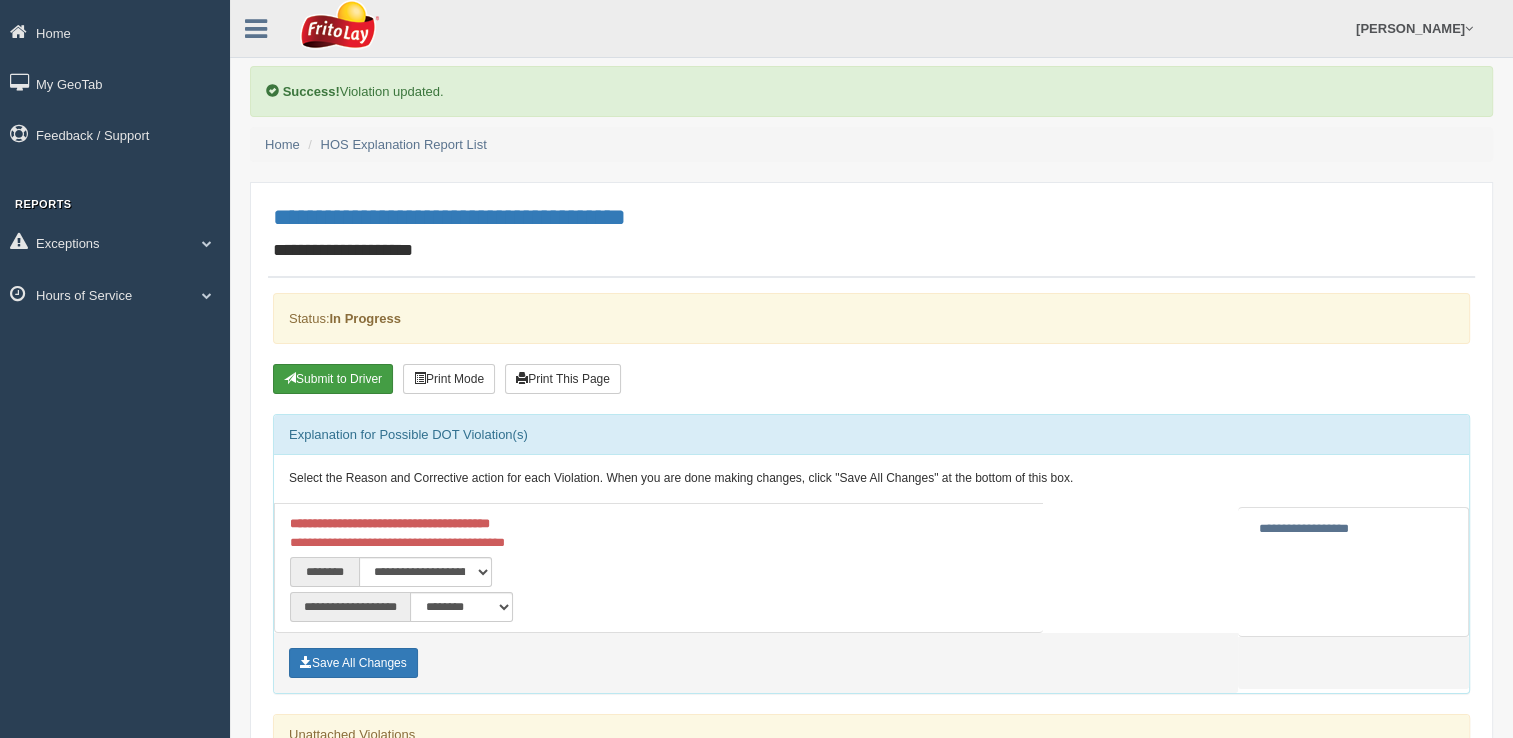click on "Submit to Driver" at bounding box center [333, 379] 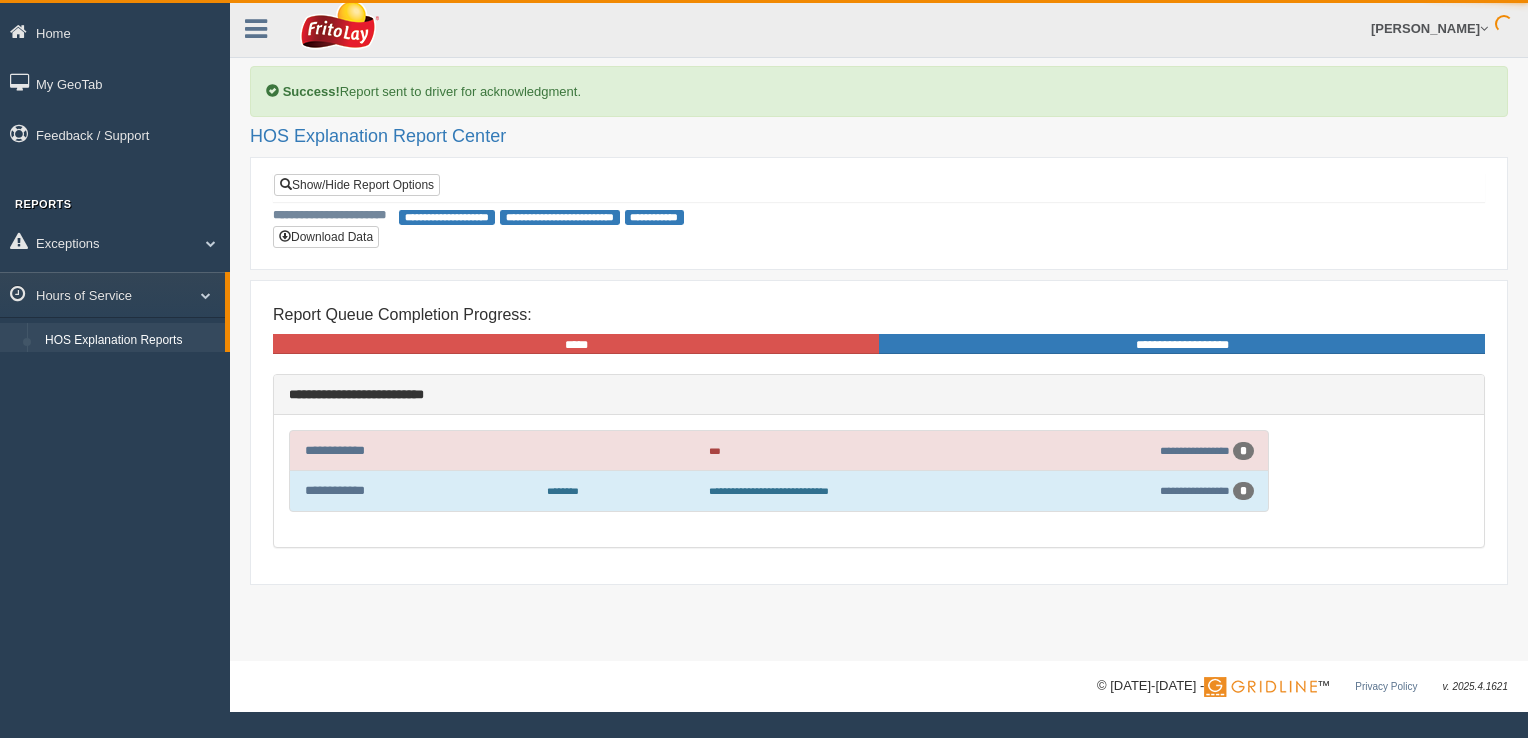 scroll, scrollTop: 0, scrollLeft: 0, axis: both 